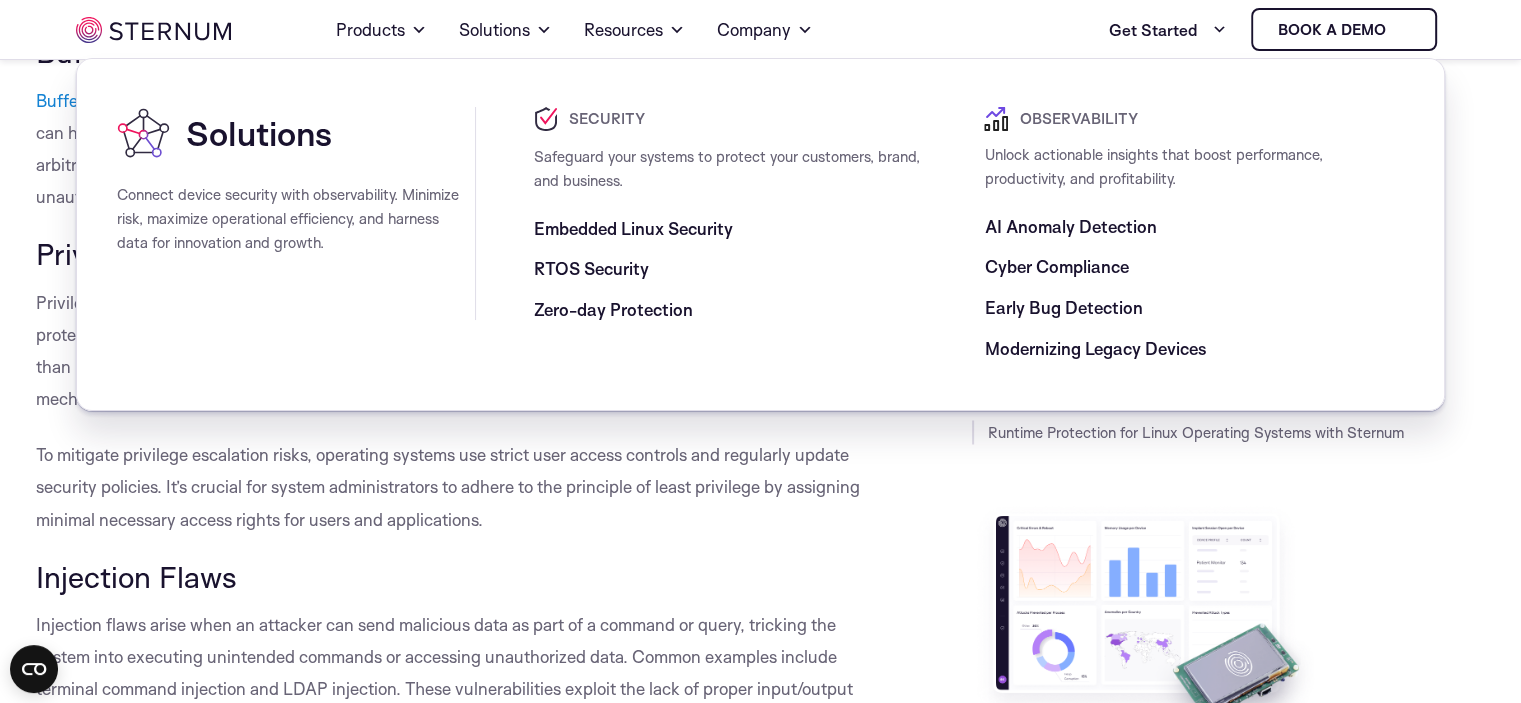 scroll, scrollTop: 0, scrollLeft: 0, axis: both 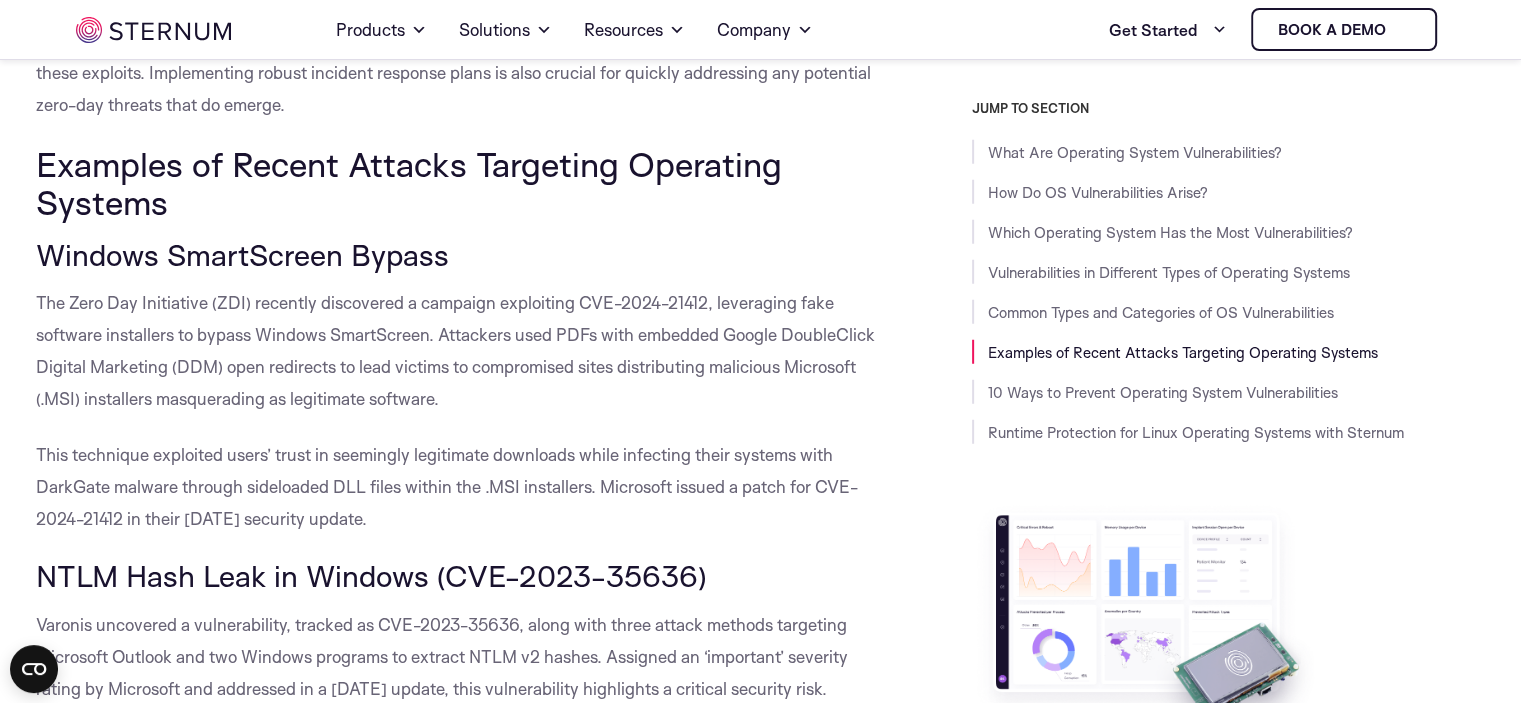 drag, startPoint x: 661, startPoint y: 363, endPoint x: 653, endPoint y: 379, distance: 17.888544 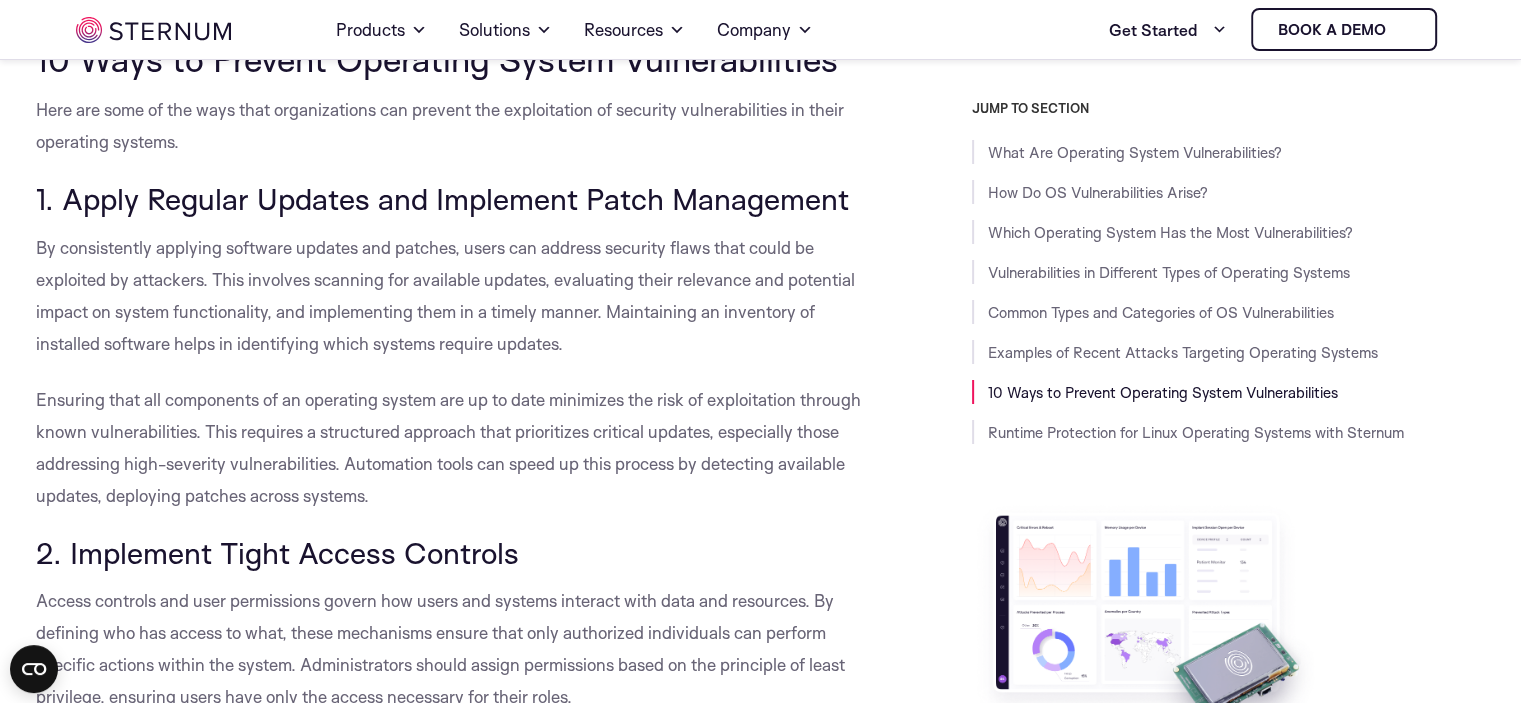 scroll, scrollTop: 7184, scrollLeft: 0, axis: vertical 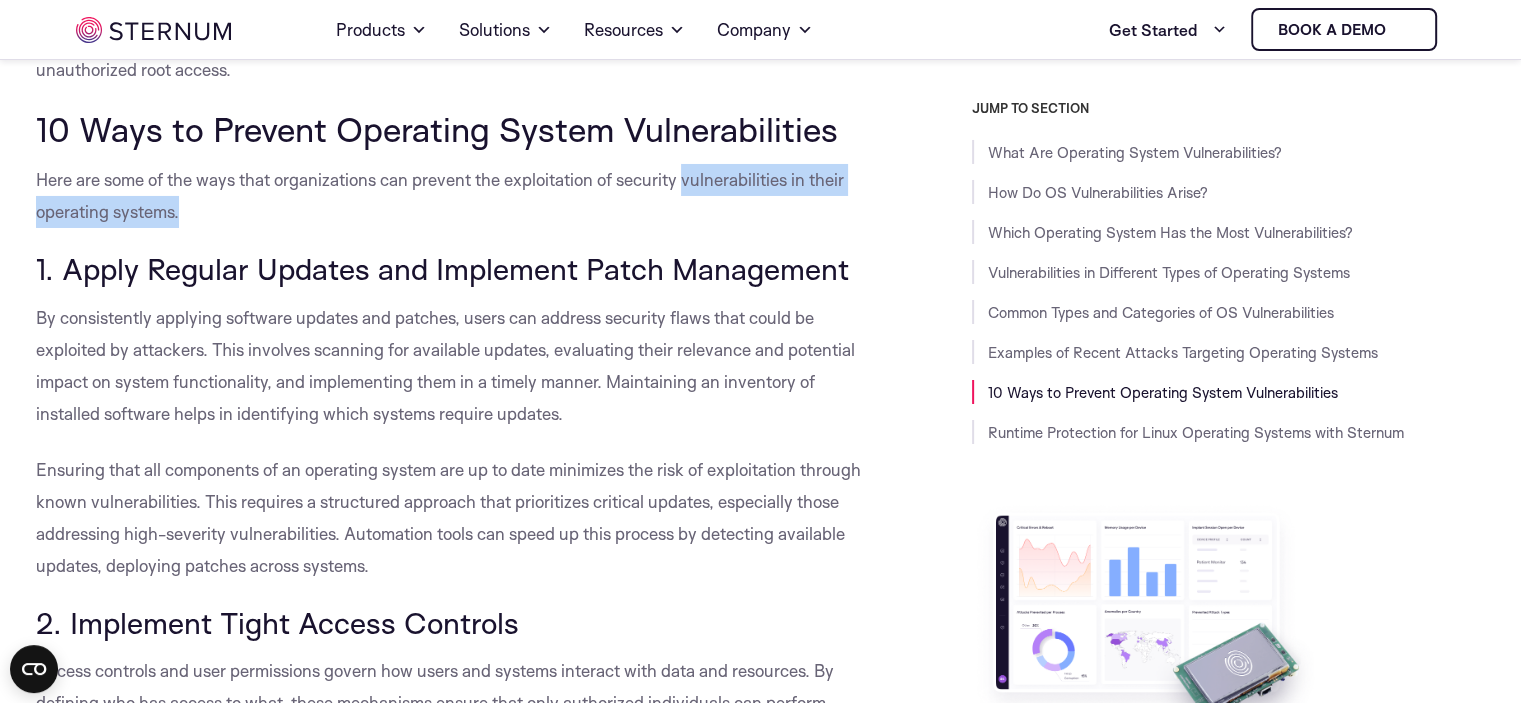 drag, startPoint x: 688, startPoint y: 244, endPoint x: 764, endPoint y: 279, distance: 83.67198 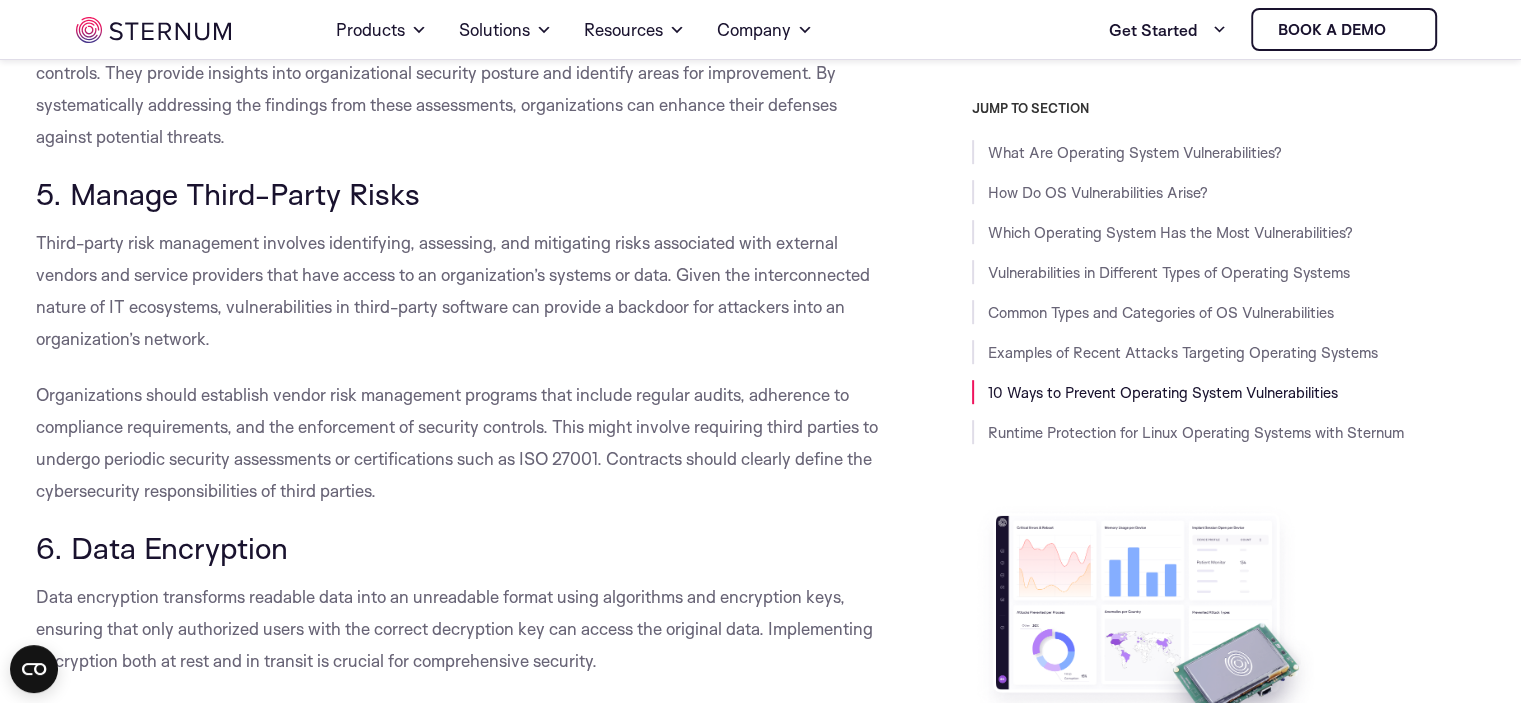 scroll, scrollTop: 8584, scrollLeft: 0, axis: vertical 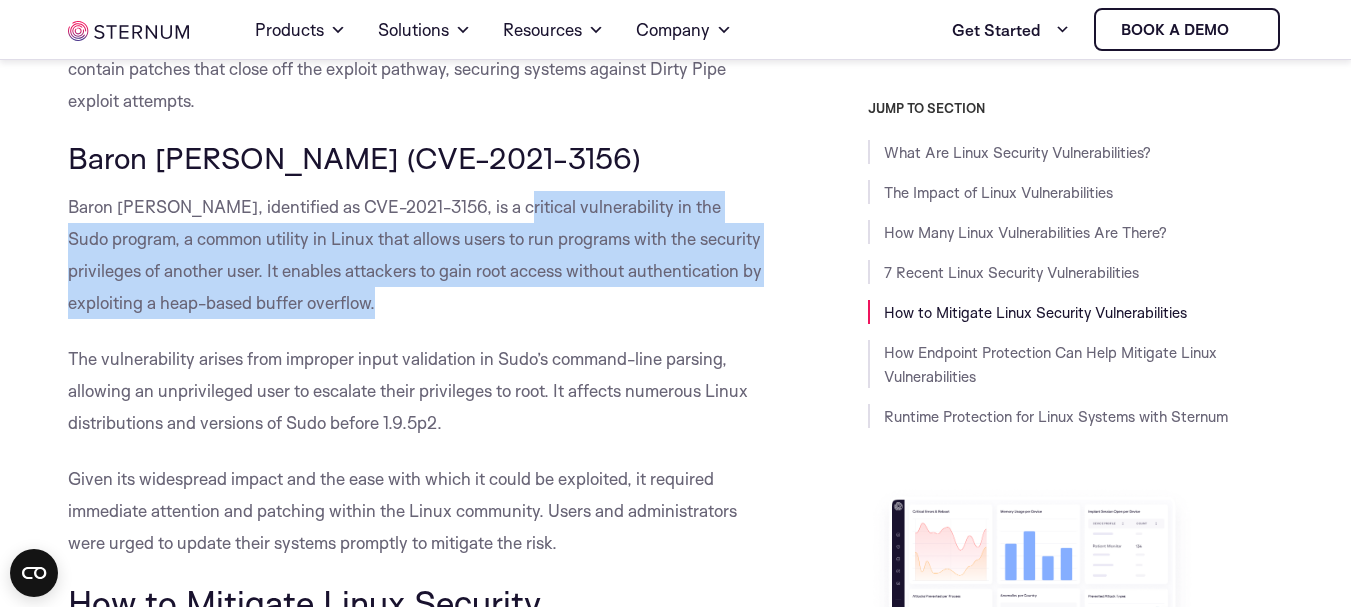 drag, startPoint x: 508, startPoint y: 210, endPoint x: 648, endPoint y: 289, distance: 160.75136 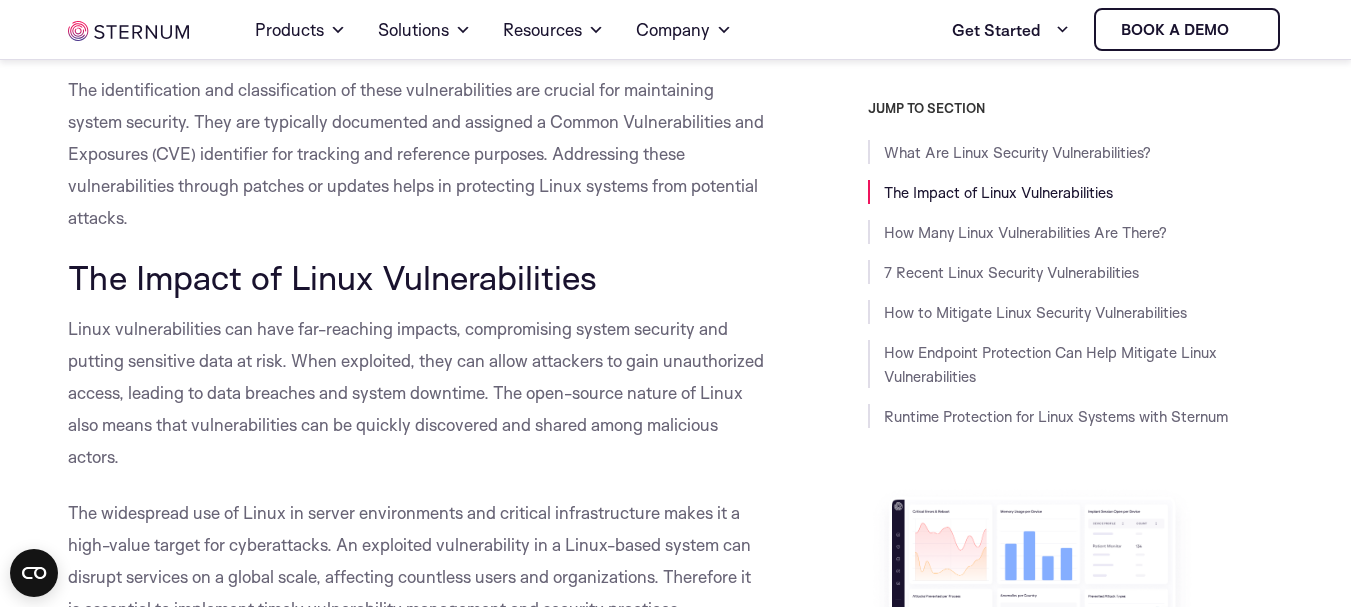 scroll, scrollTop: 490, scrollLeft: 0, axis: vertical 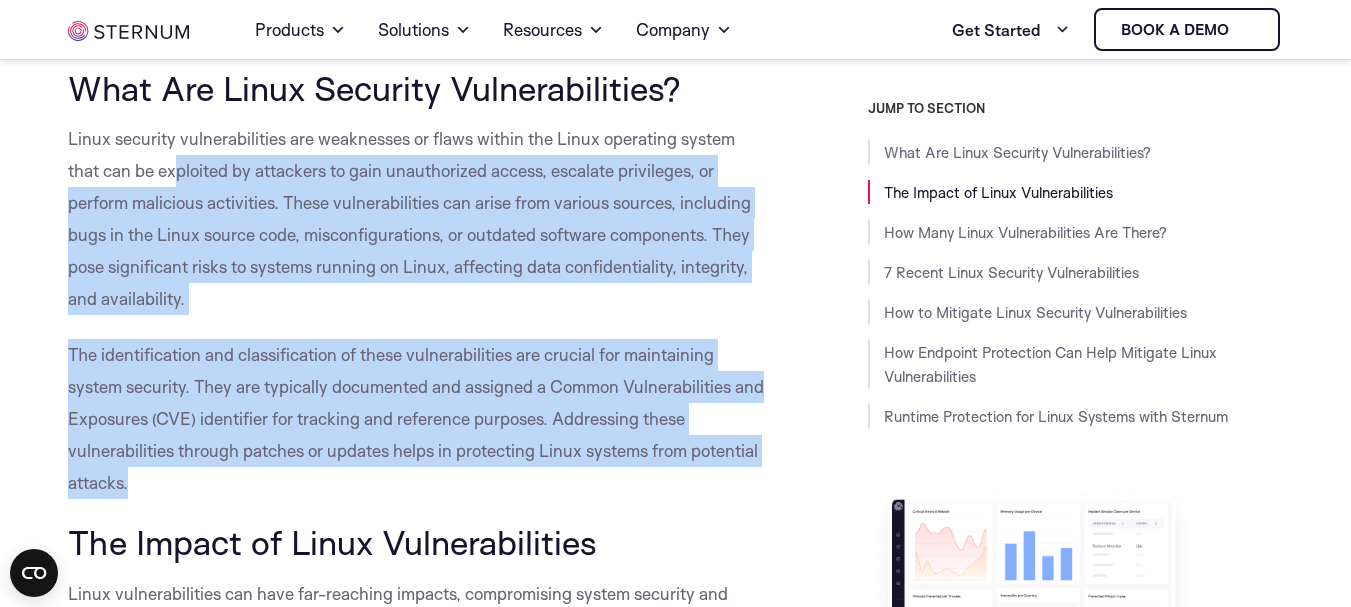 drag, startPoint x: 190, startPoint y: 178, endPoint x: 748, endPoint y: 481, distance: 634.95905 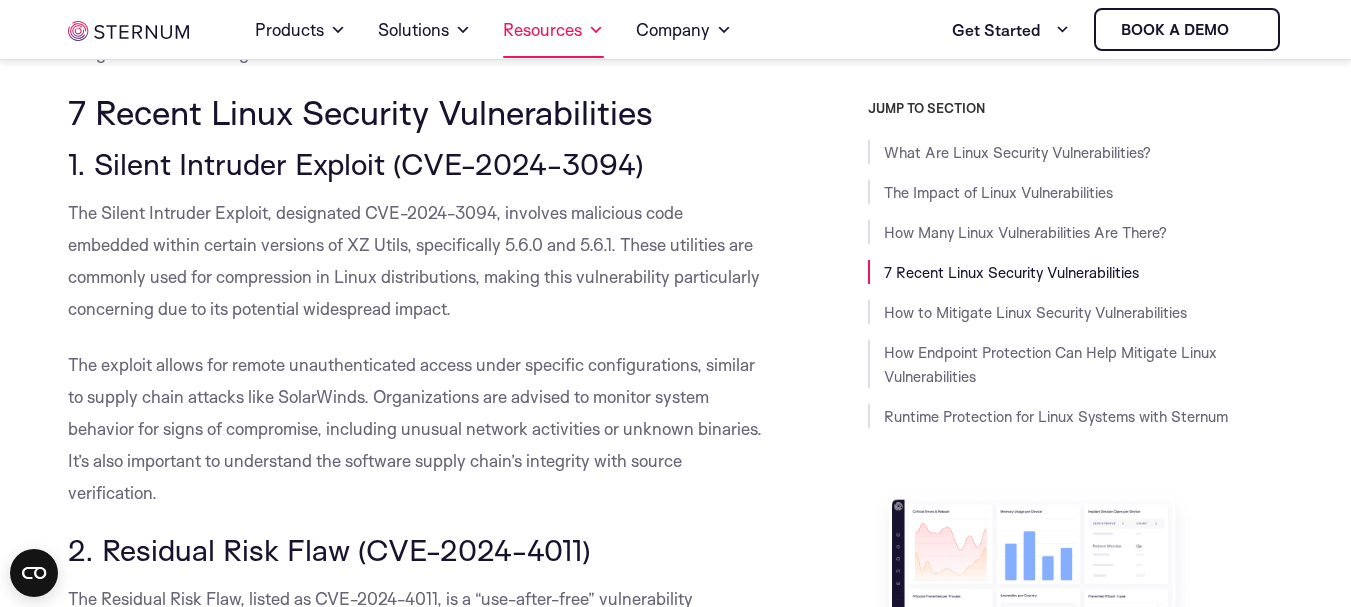 scroll, scrollTop: 2390, scrollLeft: 0, axis: vertical 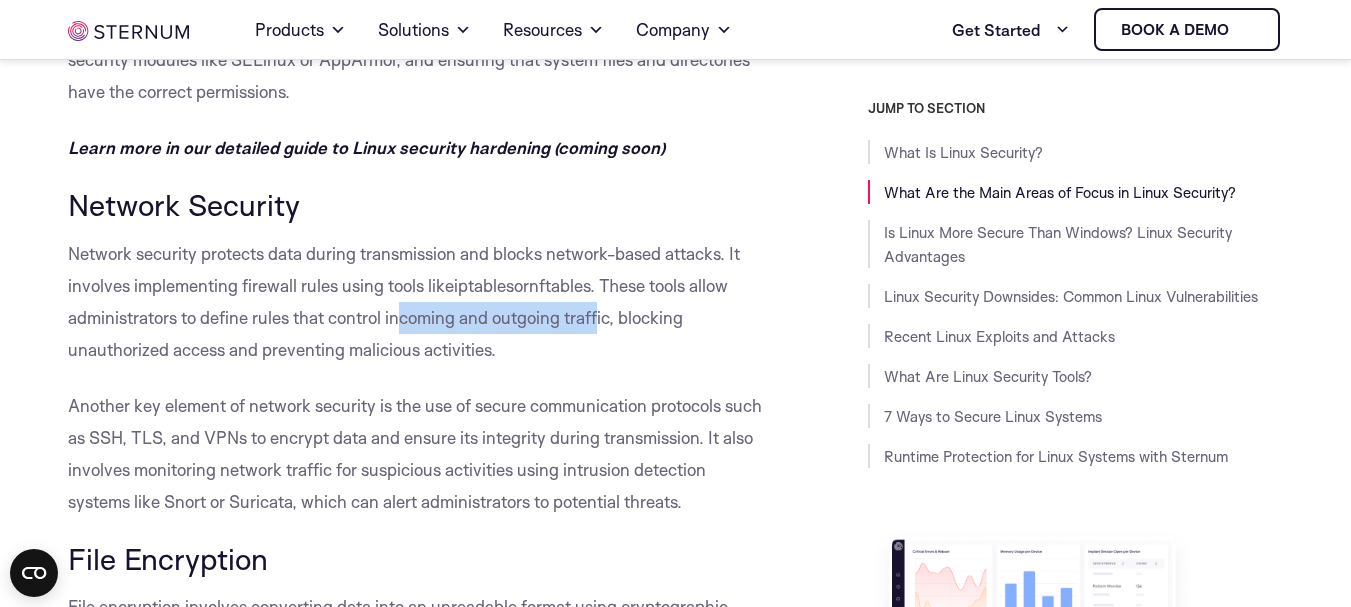 drag, startPoint x: 406, startPoint y: 322, endPoint x: 601, endPoint y: 313, distance: 195.20758 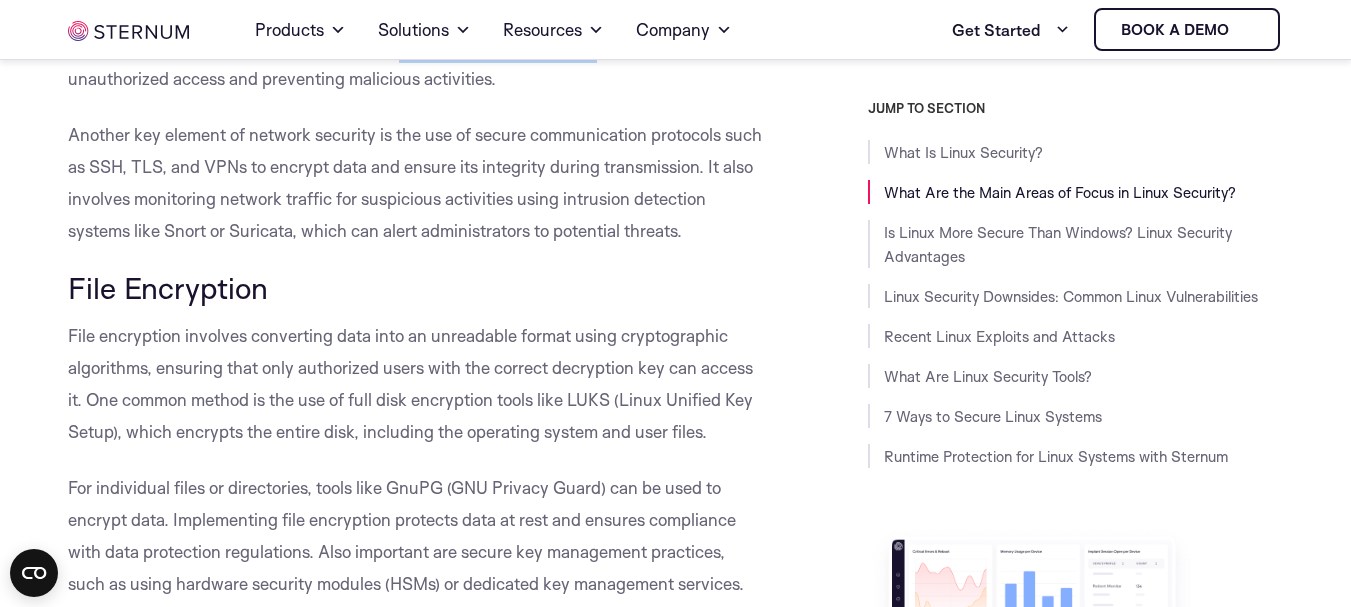 scroll, scrollTop: 2487, scrollLeft: 0, axis: vertical 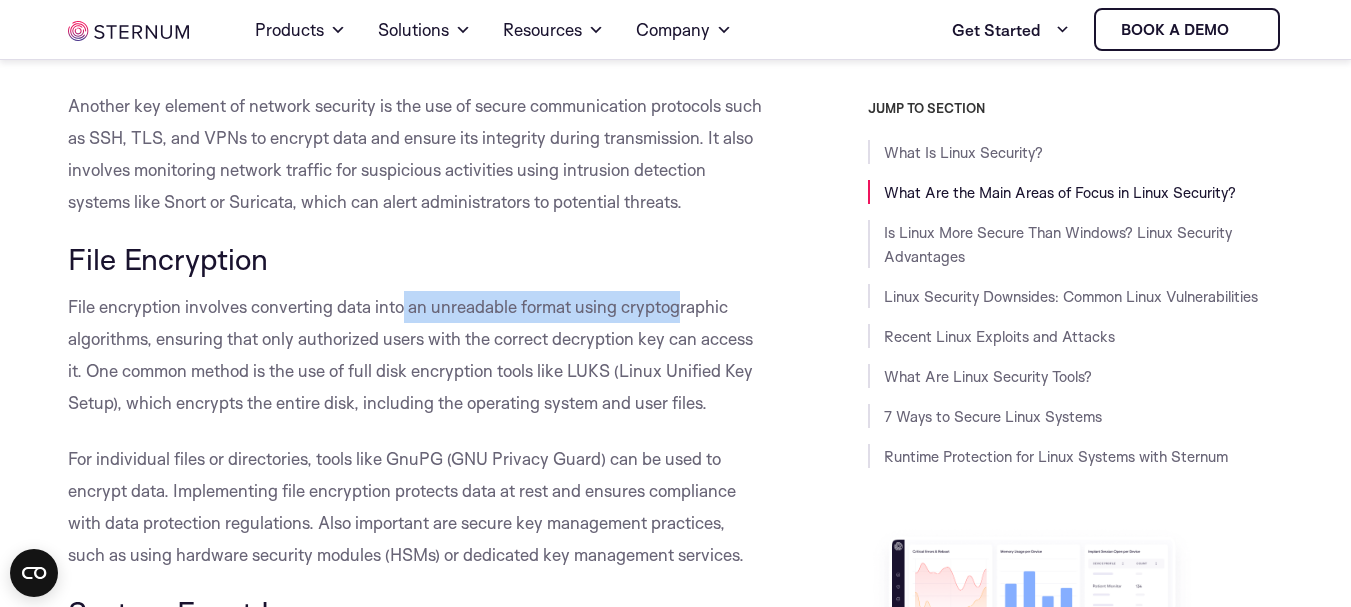 drag, startPoint x: 401, startPoint y: 311, endPoint x: 676, endPoint y: 299, distance: 275.2617 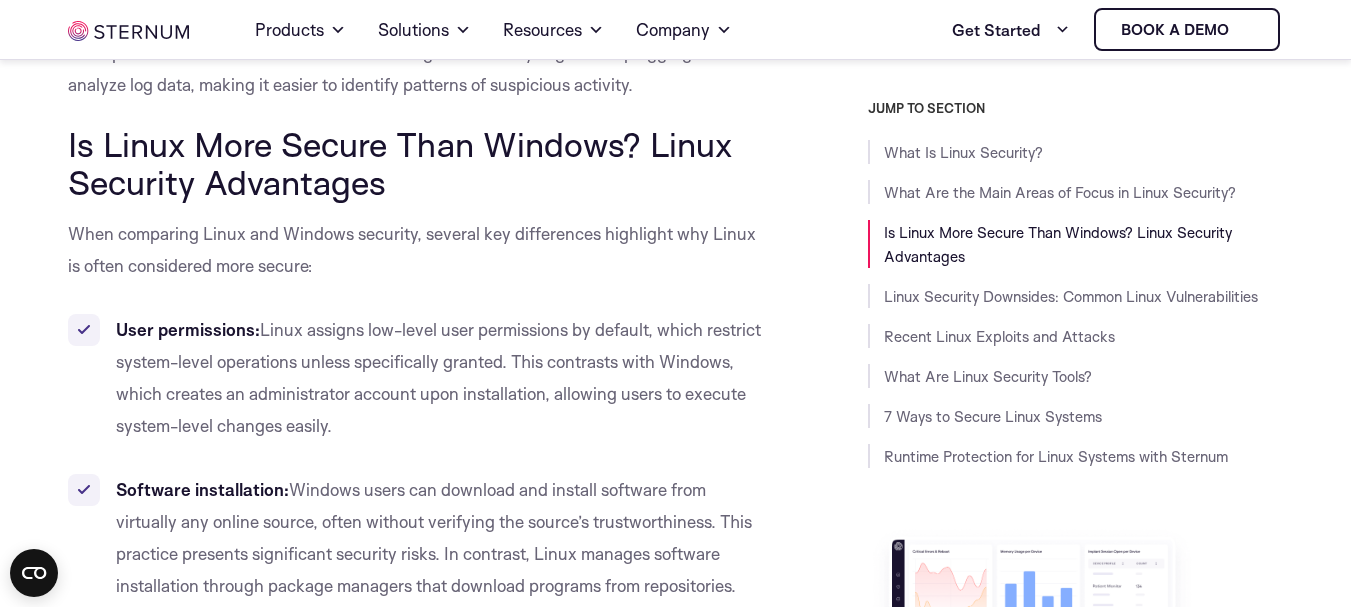 scroll, scrollTop: 3387, scrollLeft: 0, axis: vertical 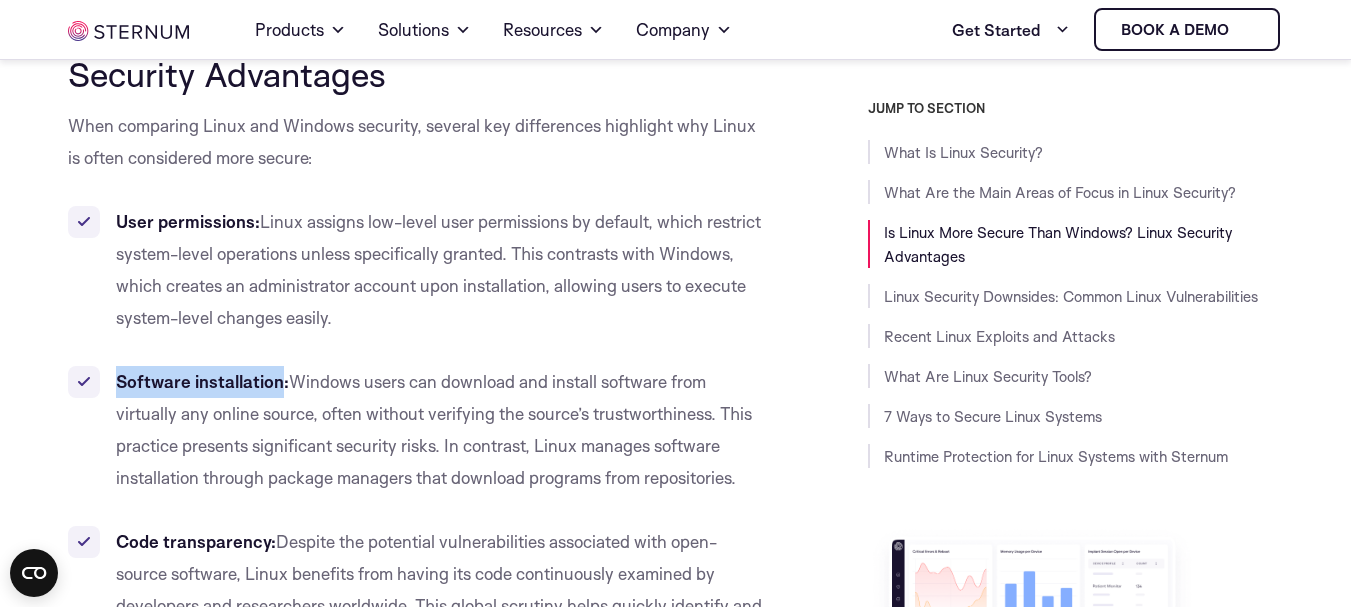 drag, startPoint x: 117, startPoint y: 380, endPoint x: 280, endPoint y: 383, distance: 163.0276 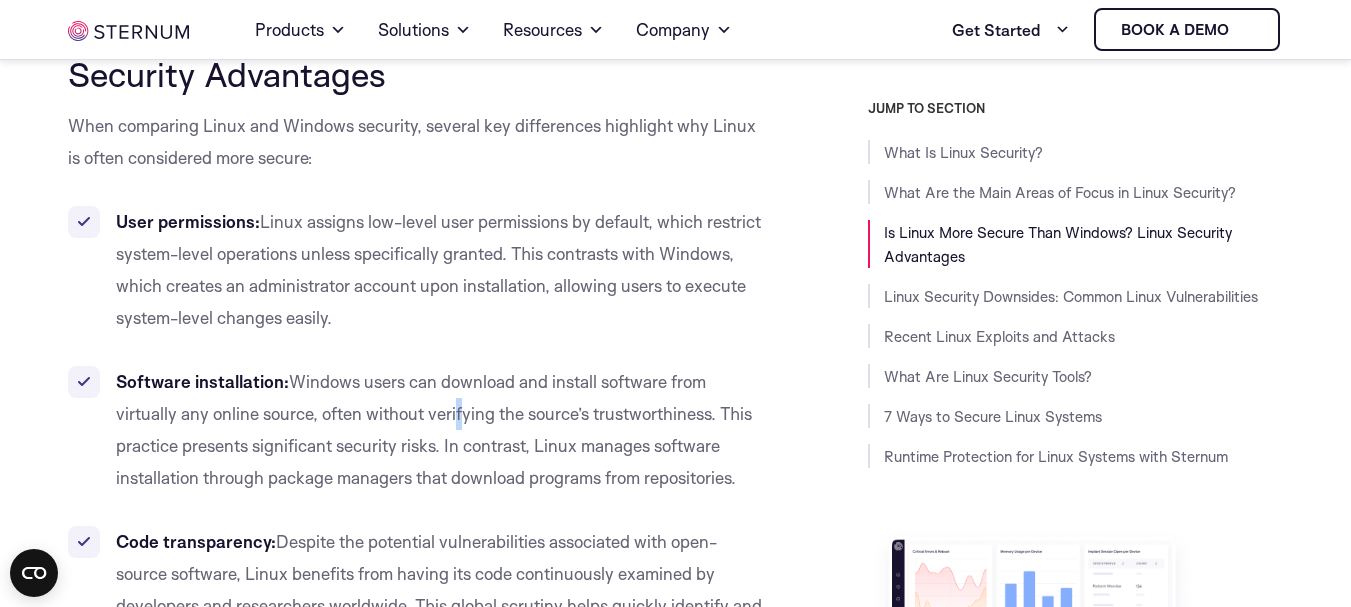click on "Software installation:  Windows users can download and install software from virtually any online source, often without verifying the source’s trustworthiness. This practice presents significant security risks. In contrast, Linux manages software installation through package managers that download programs from repositories." at bounding box center (416, 430) 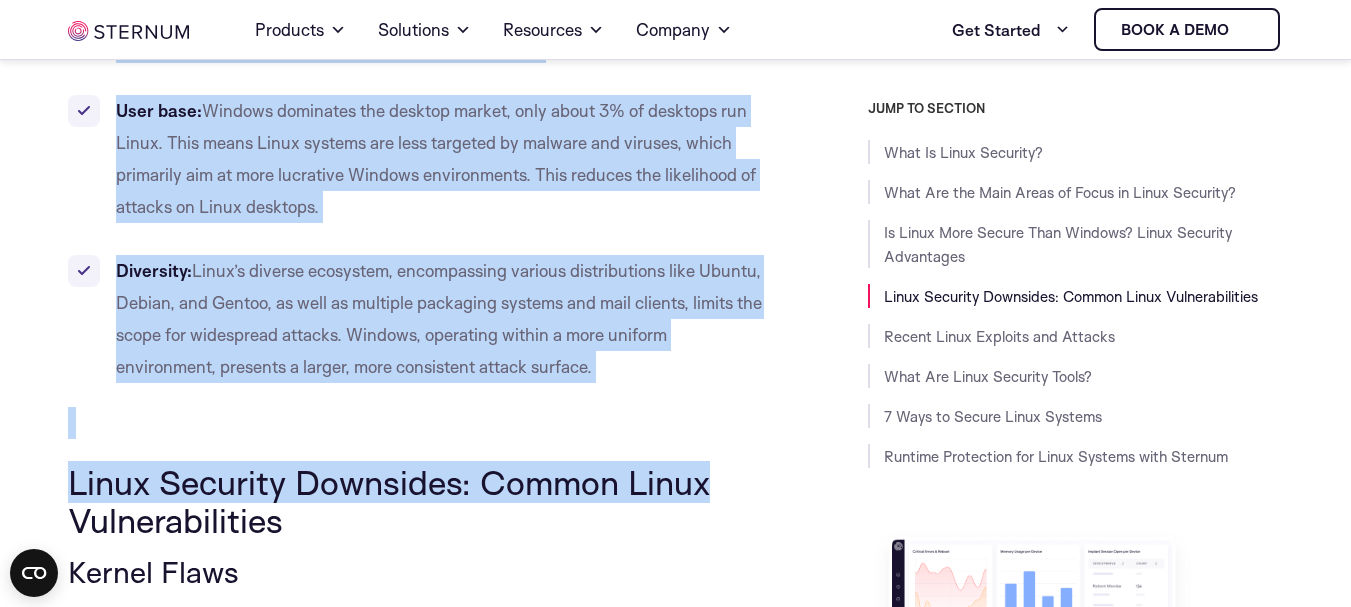scroll, scrollTop: 4213, scrollLeft: 0, axis: vertical 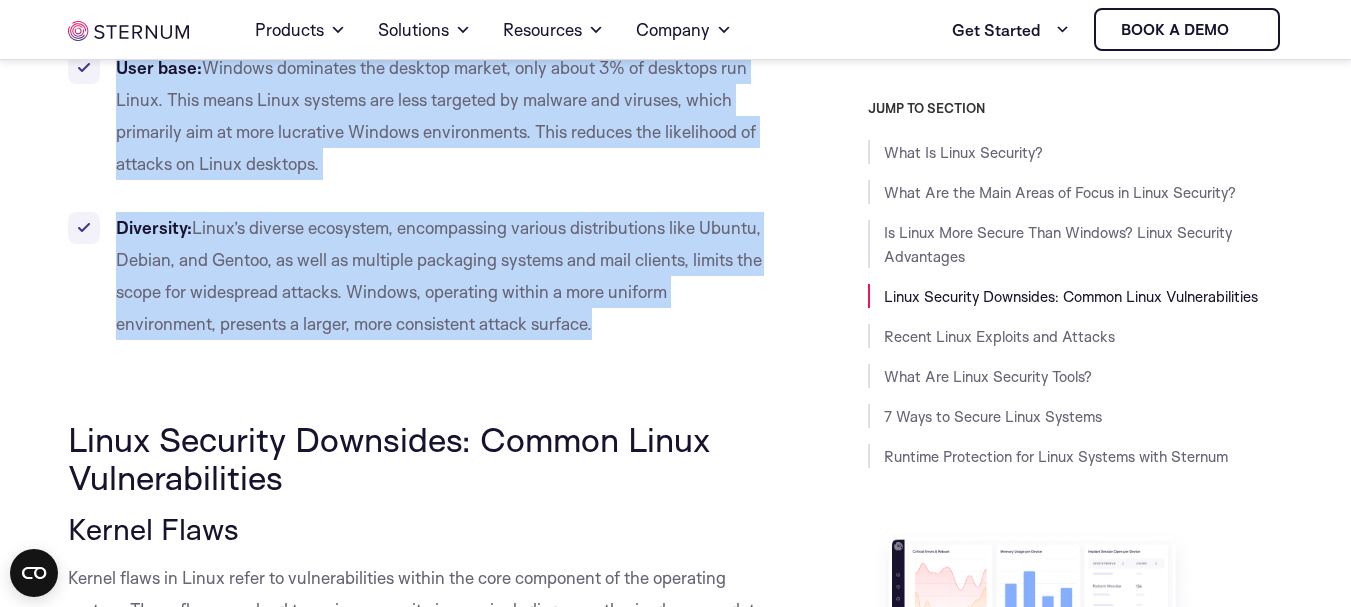 drag, startPoint x: 302, startPoint y: 378, endPoint x: 766, endPoint y: 330, distance: 466.47617 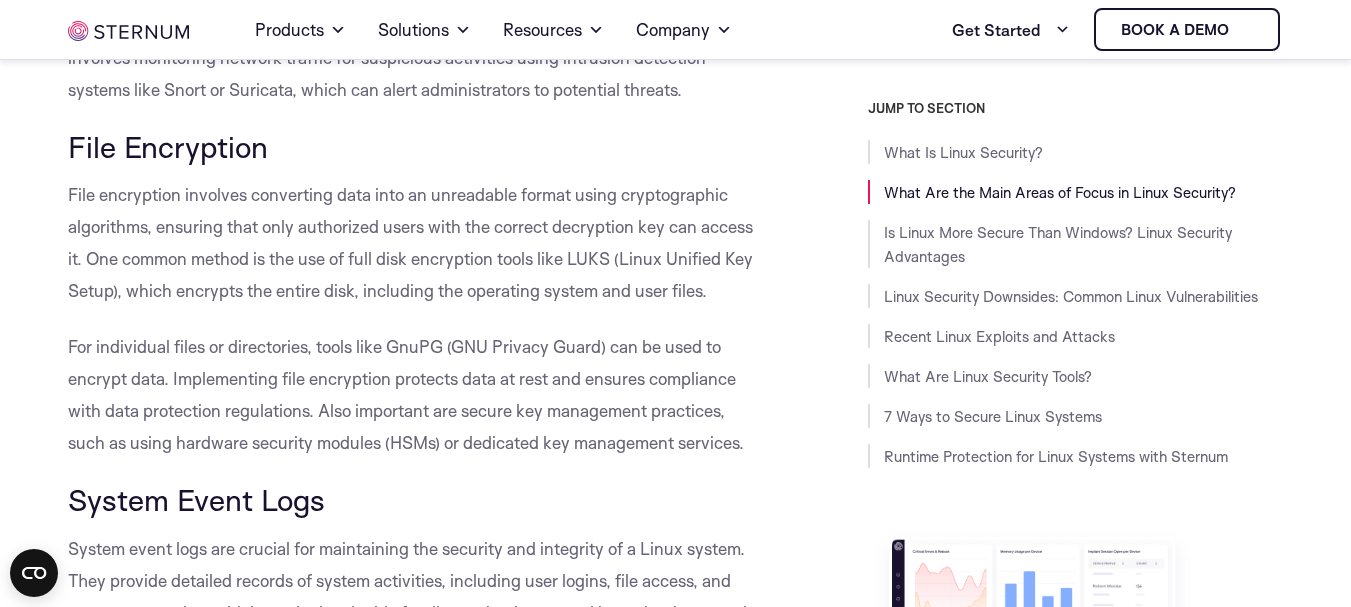 scroll, scrollTop: 2613, scrollLeft: 0, axis: vertical 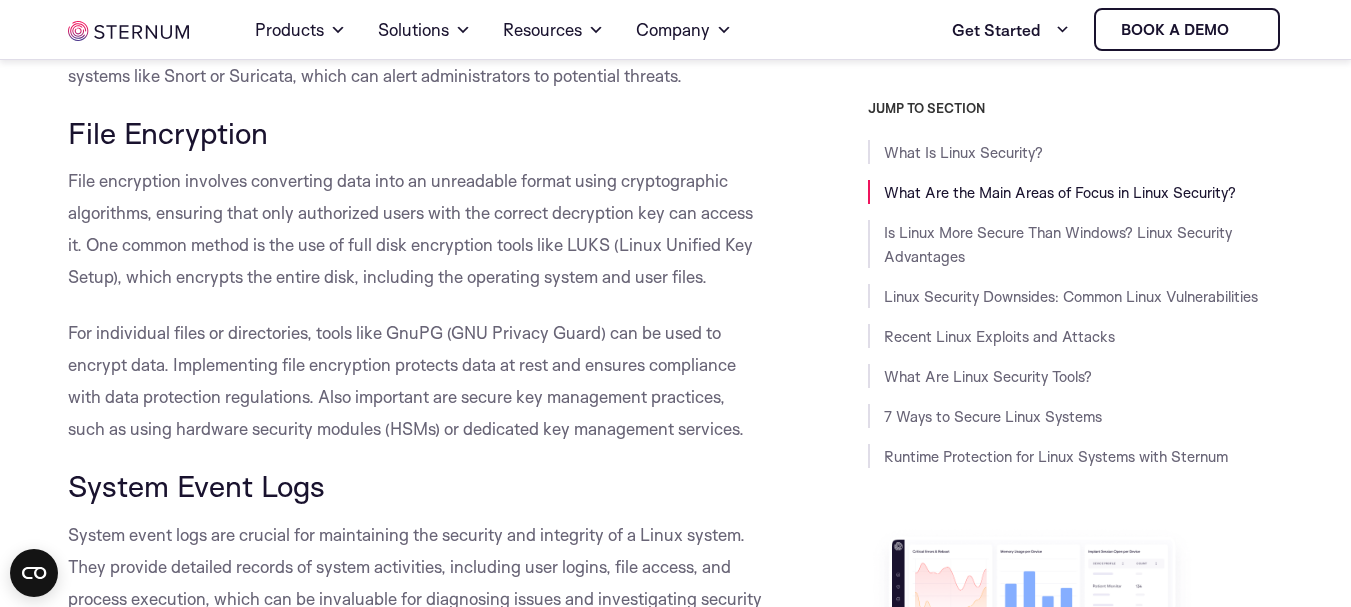 click on "File encryption involves converting data into an unreadable format using cryptographic algorithms, ensuring that only authorized users with the correct decryption key can access it. One common method is the use of full disk encryption tools like LUKS (Linux Unified Key Setup), which encrypts the entire disk, including the operating system and user files." at bounding box center (410, 228) 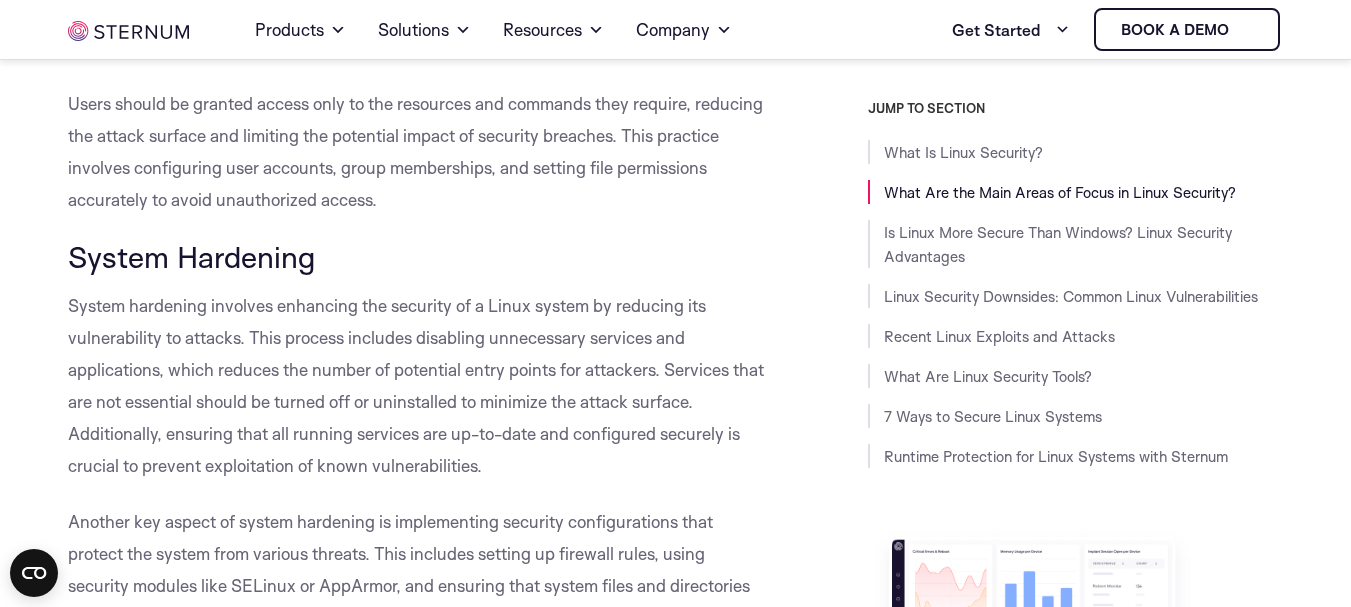 scroll, scrollTop: 1713, scrollLeft: 0, axis: vertical 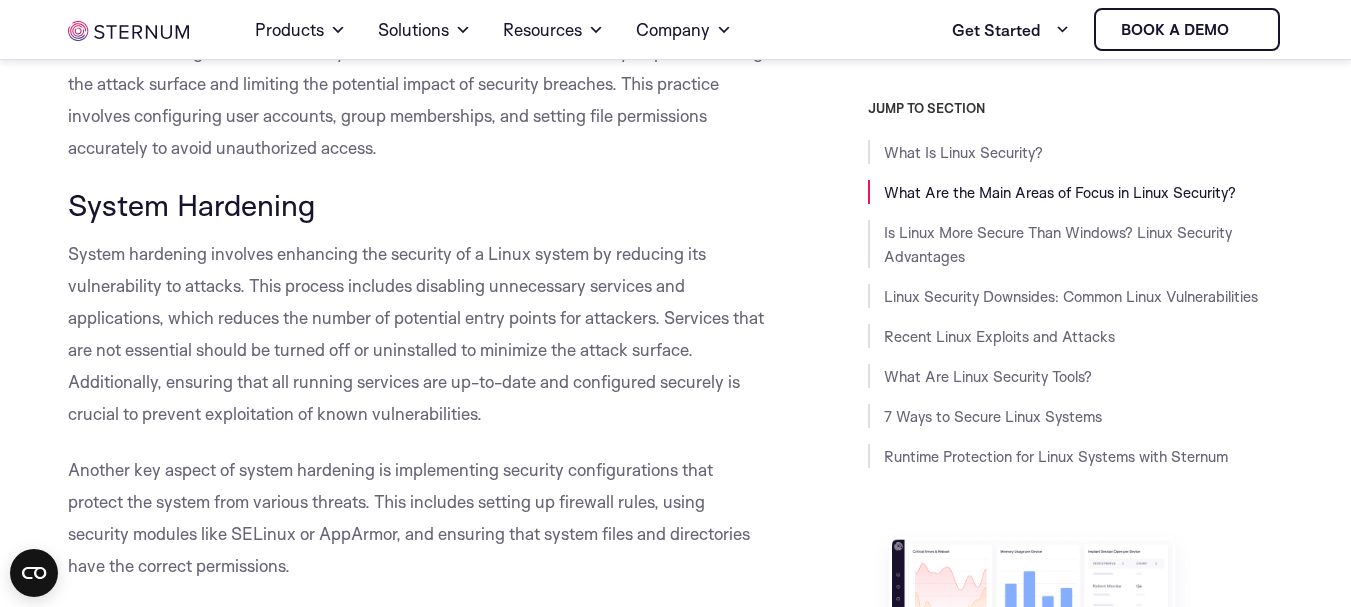 click on "System Hardening" at bounding box center (191, 204) 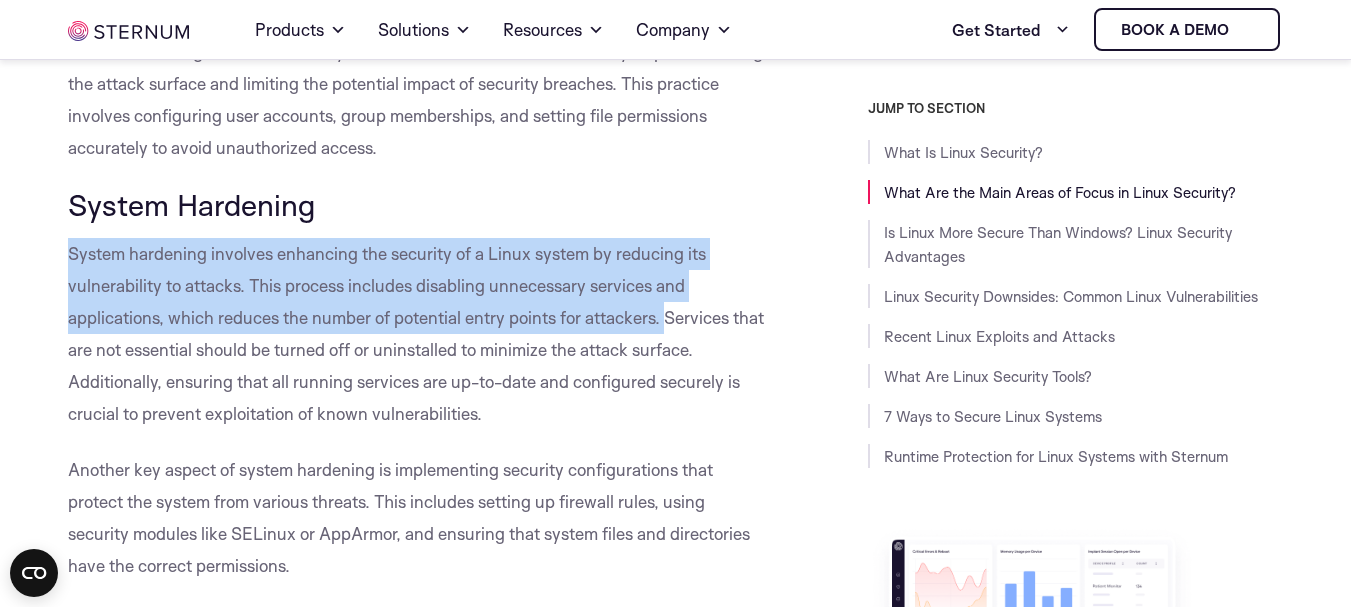 drag, startPoint x: 63, startPoint y: 254, endPoint x: 668, endPoint y: 328, distance: 609.5088 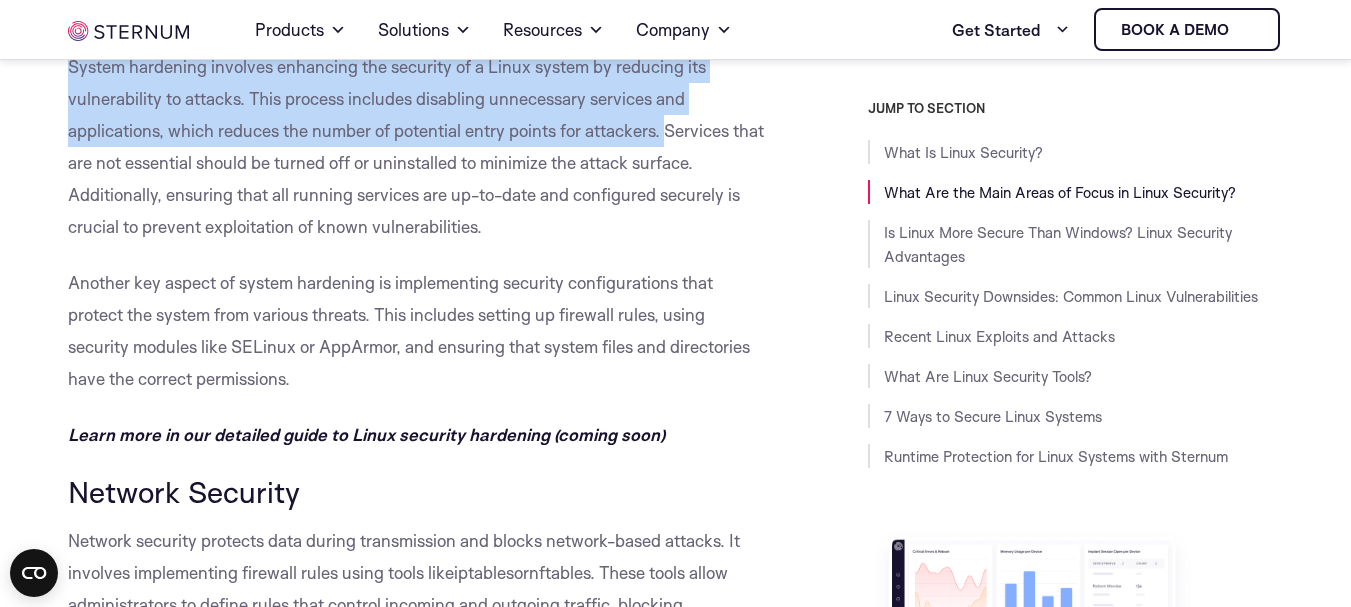 scroll, scrollTop: 1913, scrollLeft: 0, axis: vertical 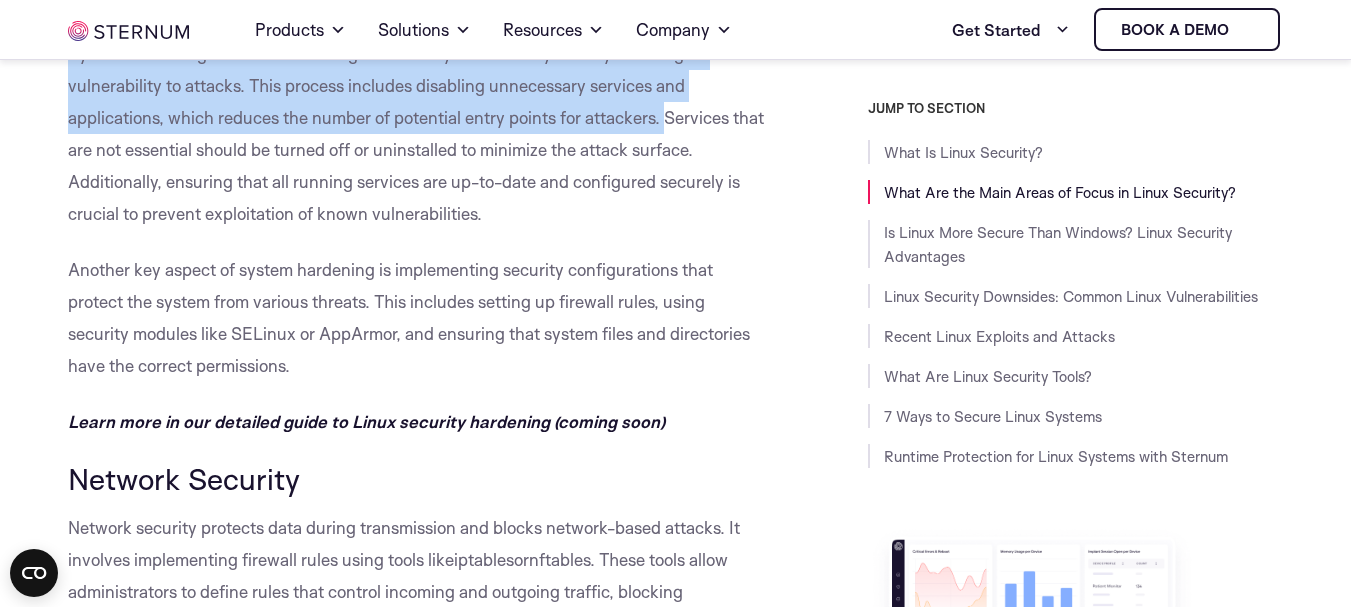 copy on "System hardening involves enhancing the security of a Linux system by reducing its vulnerability to attacks. This process includes disabling unnecessary services and applications, which reduces the number of potential entry points for attackers." 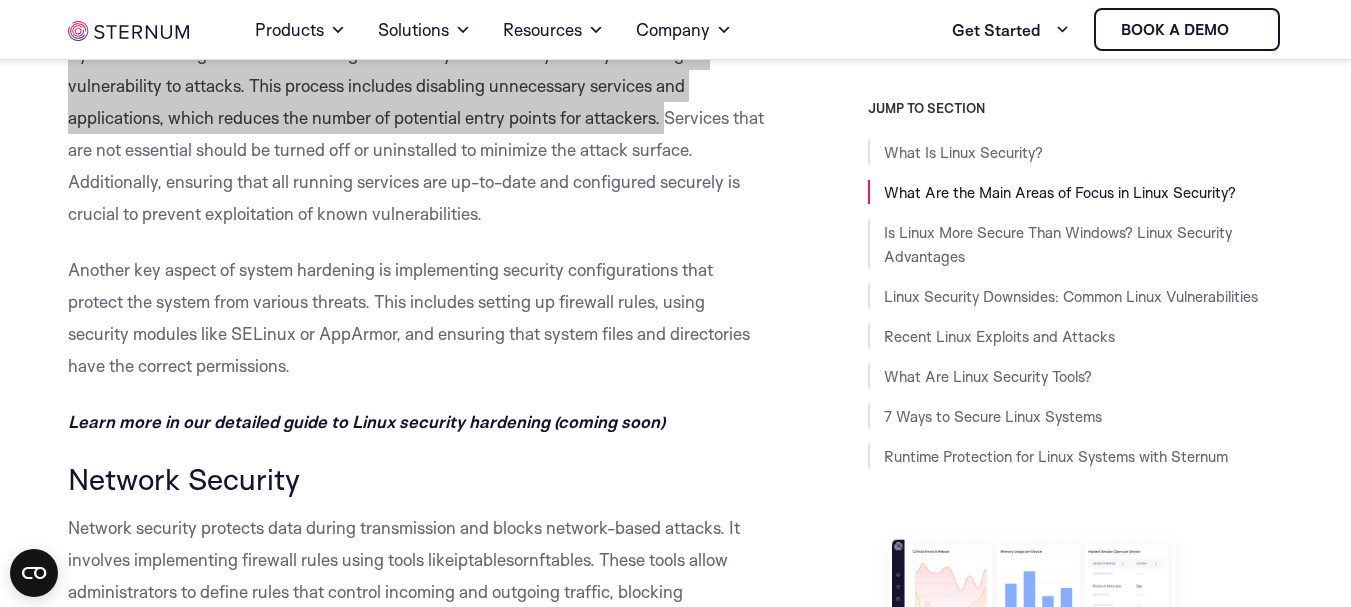scroll, scrollTop: 2013, scrollLeft: 0, axis: vertical 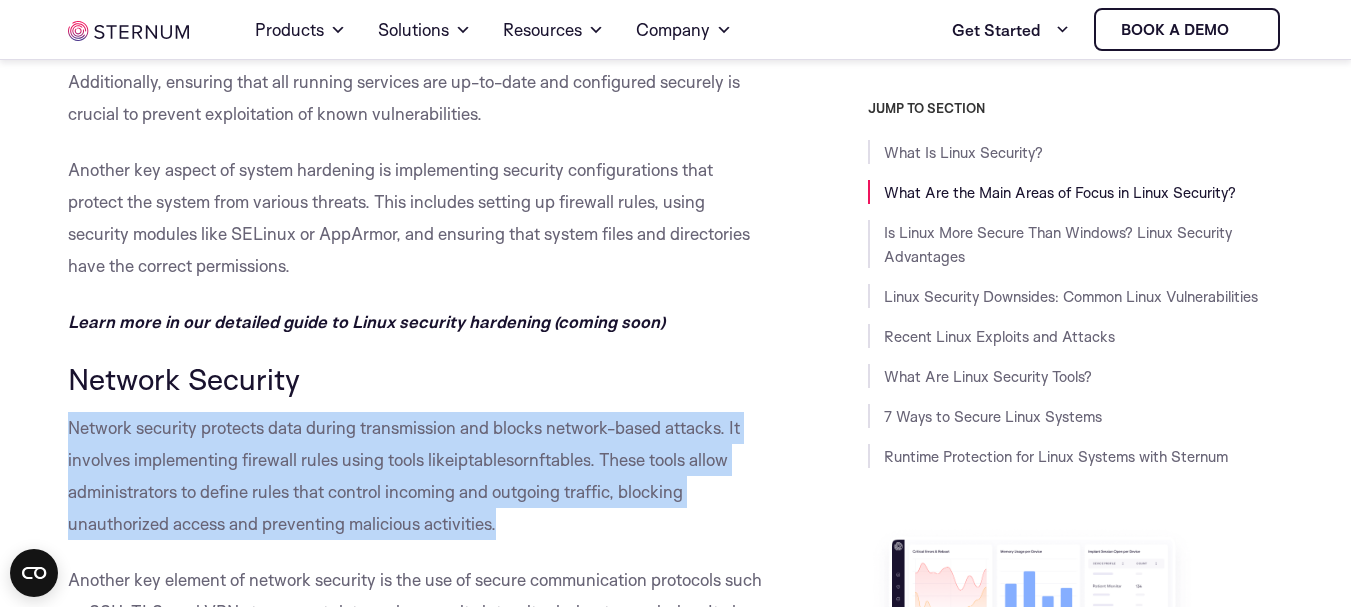 drag, startPoint x: 62, startPoint y: 431, endPoint x: 618, endPoint y: 512, distance: 561.8692 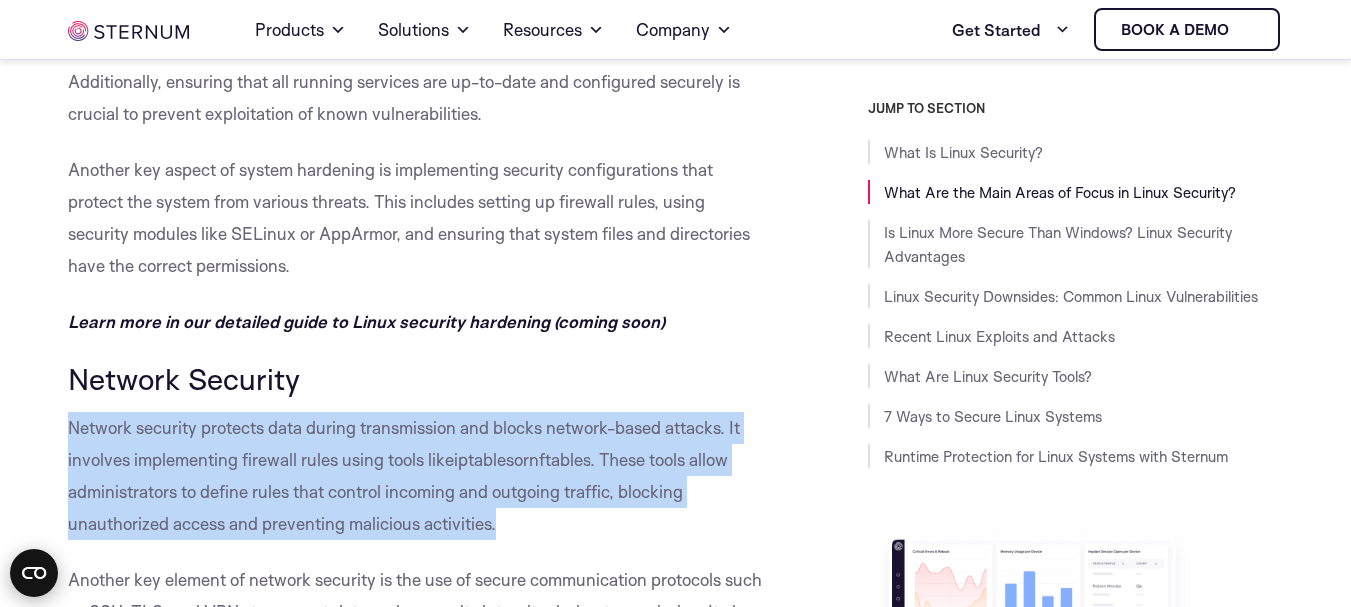 copy on "Network security protects data during transmission and blocks network-based attacks. It involves implementing firewall rules using tools like  iptables  or  nftables . These tools allow administrators to define rules that control incoming and outgoing traffic, blocking unauthorized access and preventing malicious activities." 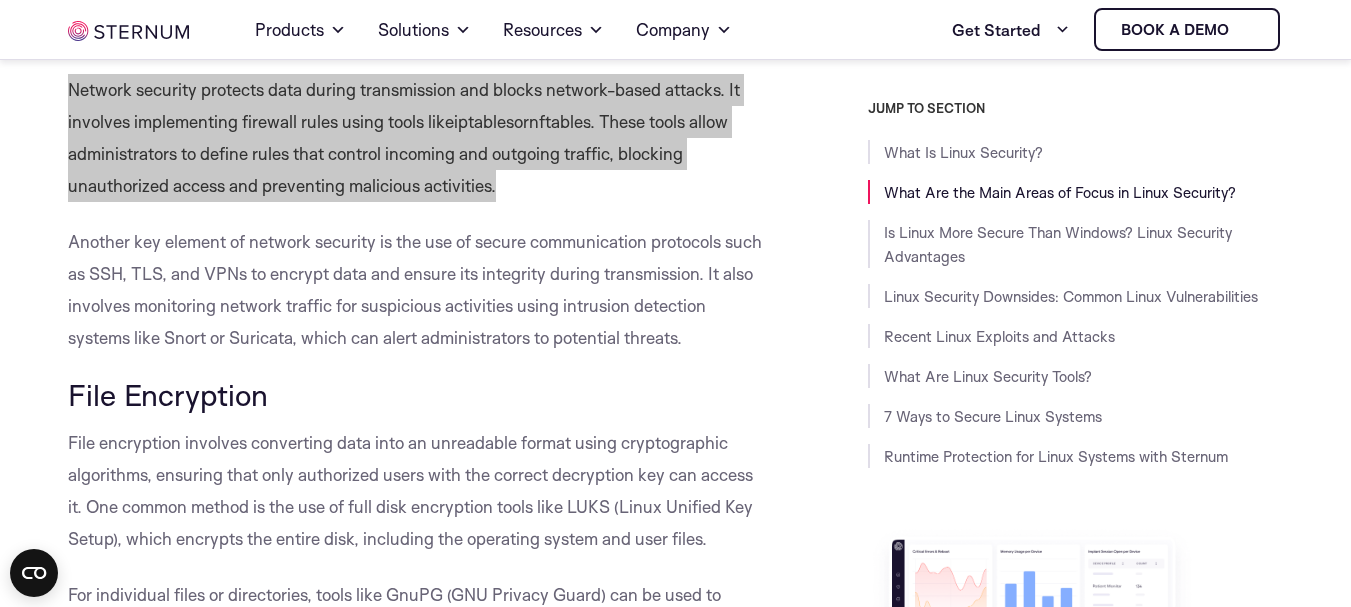 scroll, scrollTop: 2413, scrollLeft: 0, axis: vertical 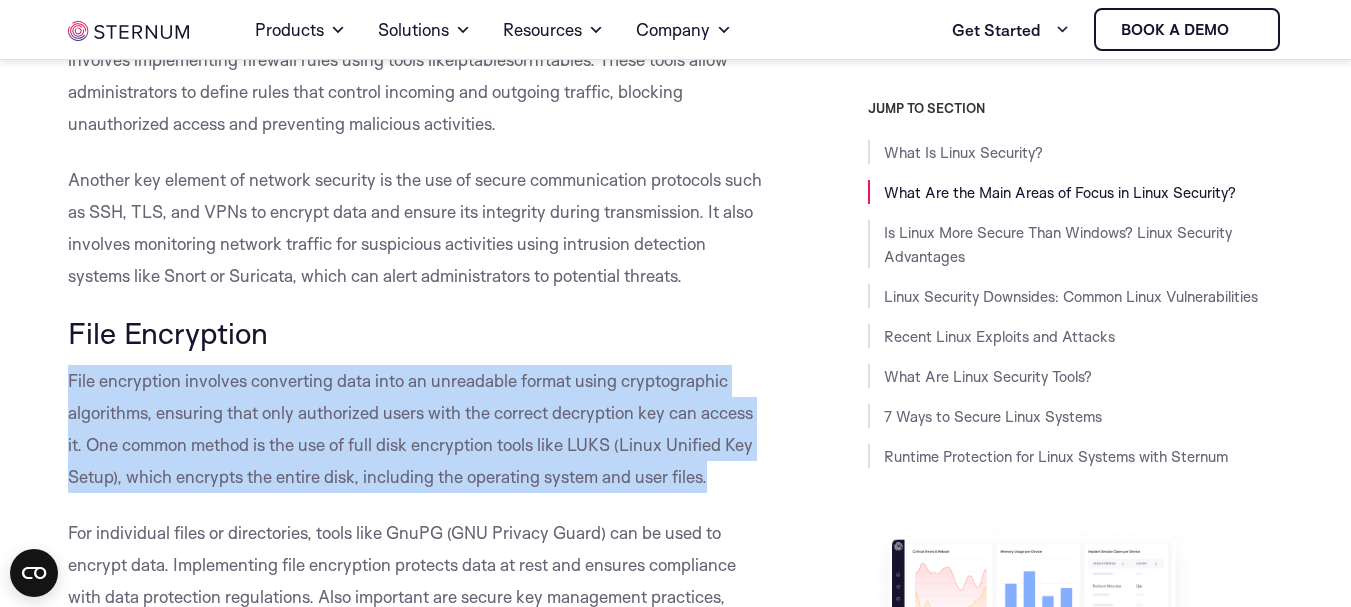 drag, startPoint x: 62, startPoint y: 380, endPoint x: 745, endPoint y: 465, distance: 688.26886 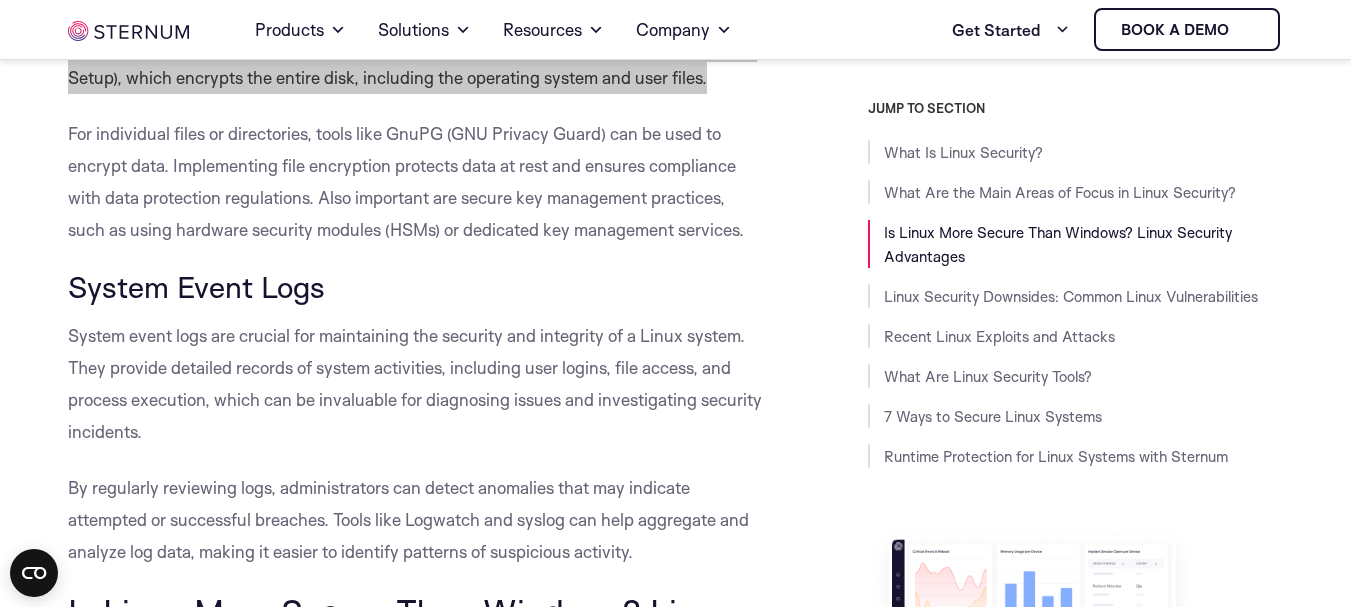 scroll, scrollTop: 2813, scrollLeft: 0, axis: vertical 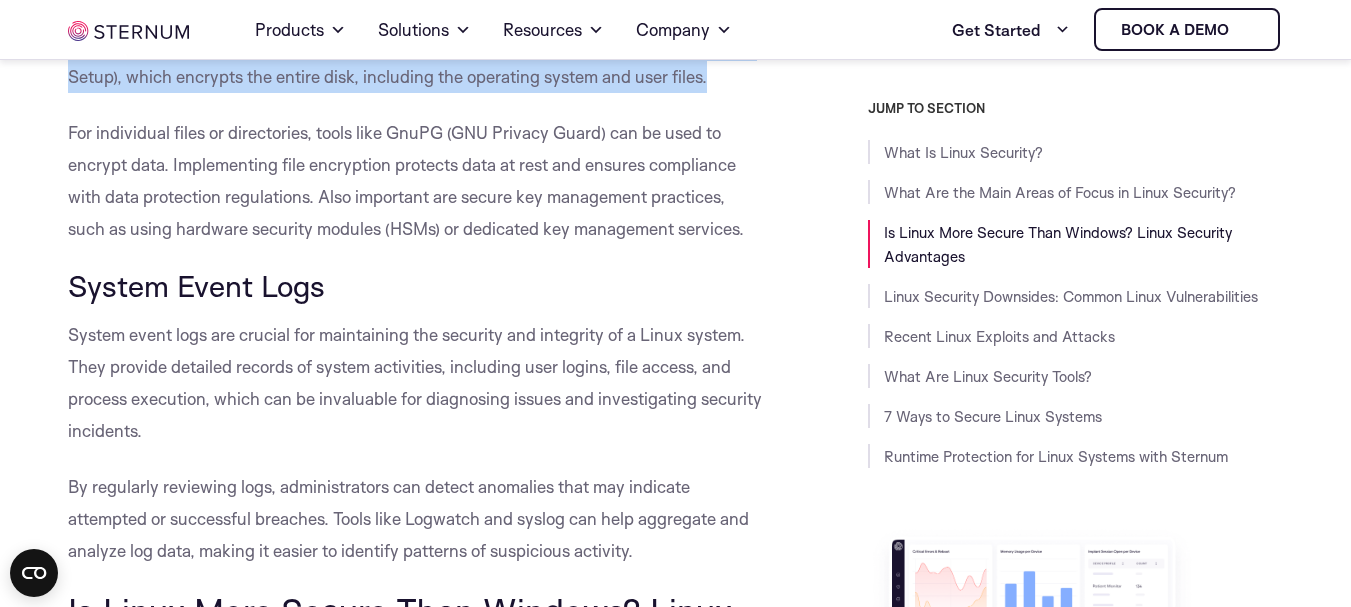 drag, startPoint x: 79, startPoint y: 338, endPoint x: 608, endPoint y: 417, distance: 534.86633 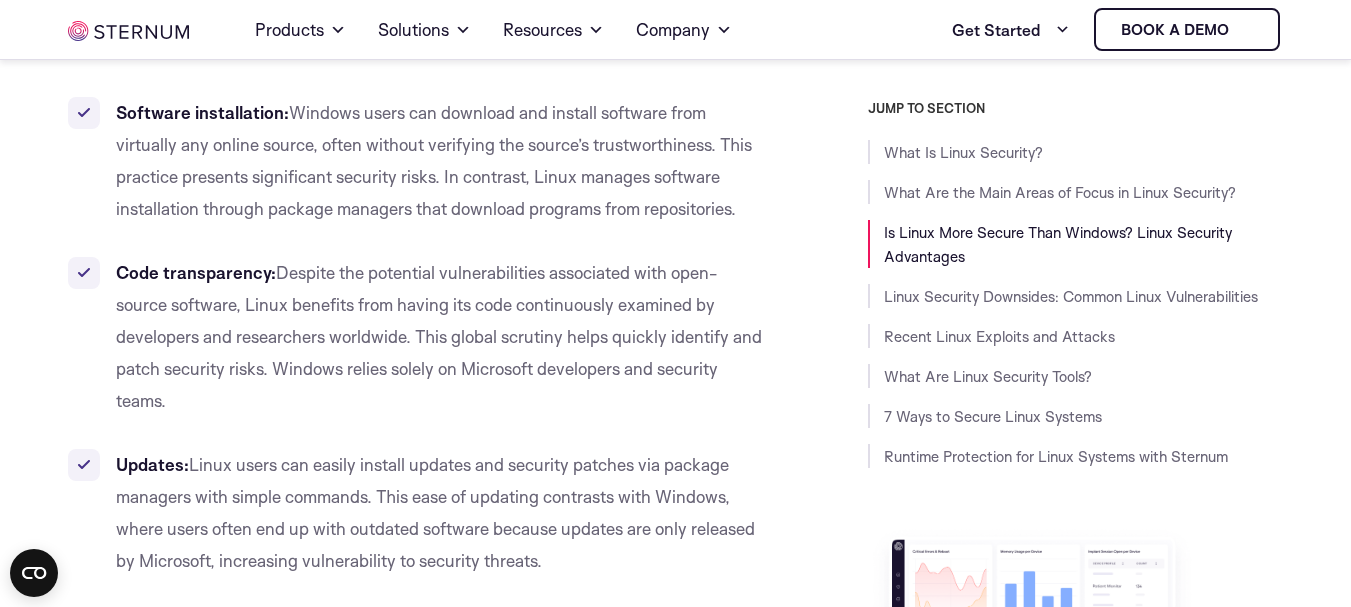 scroll, scrollTop: 3613, scrollLeft: 0, axis: vertical 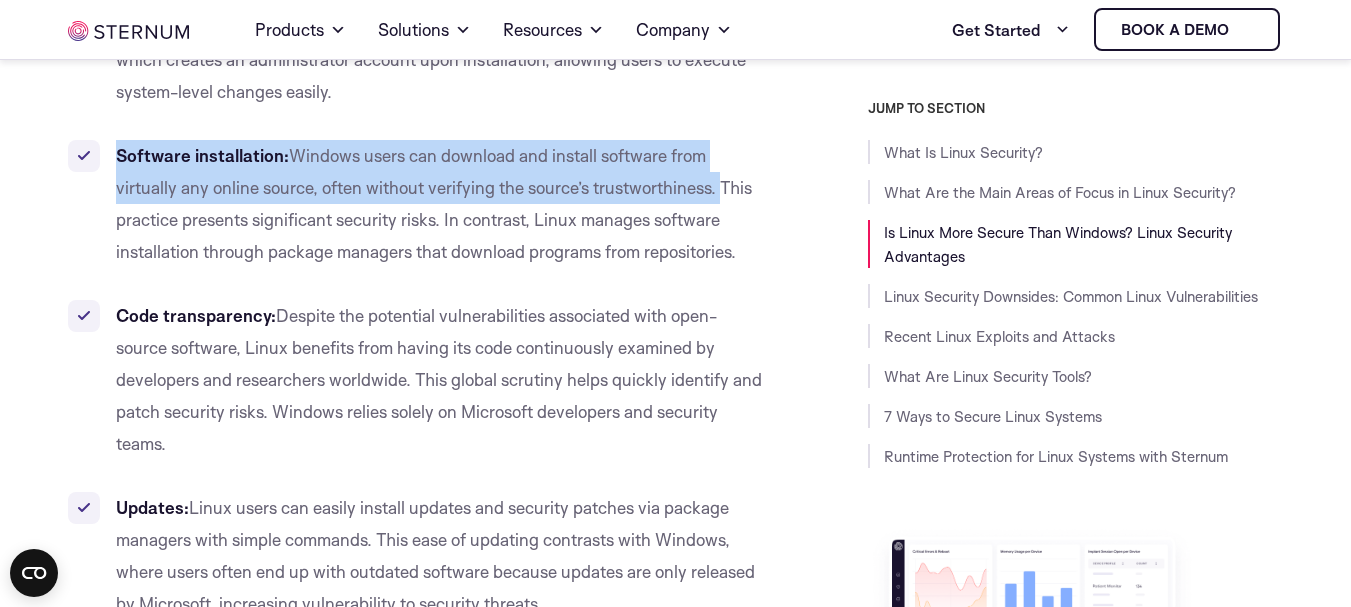 drag, startPoint x: 114, startPoint y: 160, endPoint x: 719, endPoint y: 180, distance: 605.3305 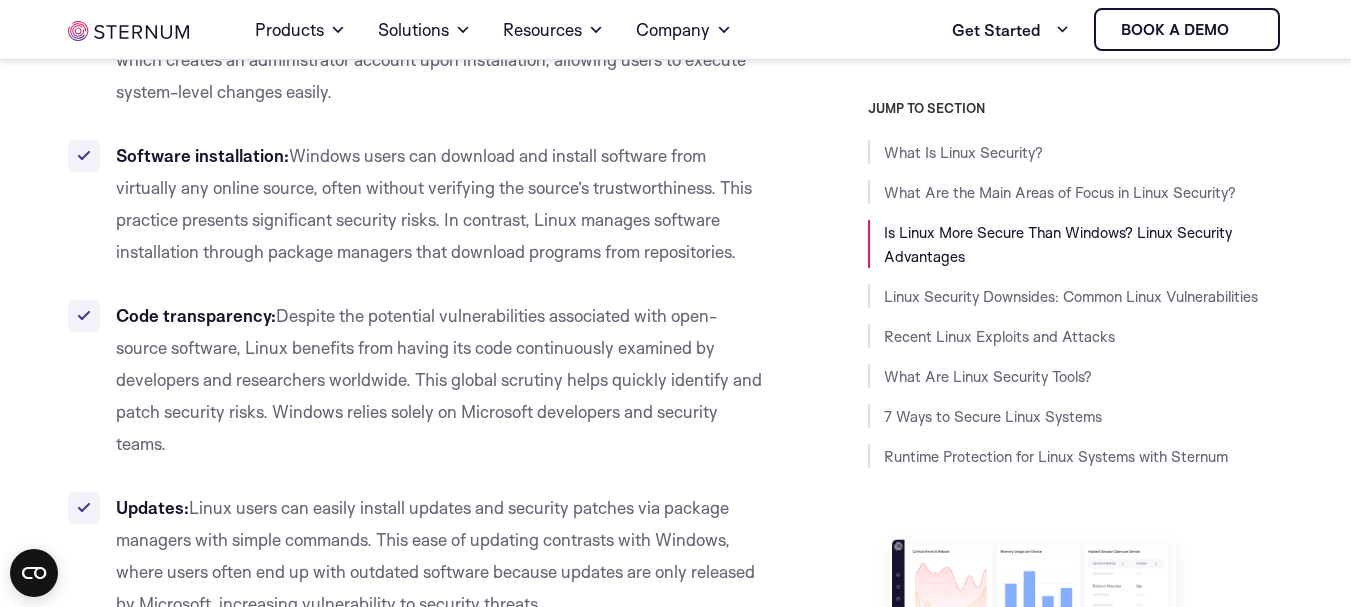 click on "Windows users can download and install software from virtually any online source, often without verifying the source’s trustworthiness. This practice presents significant security risks. In contrast, Linux manages software installation through package managers that download programs from repositories." at bounding box center [434, 203] 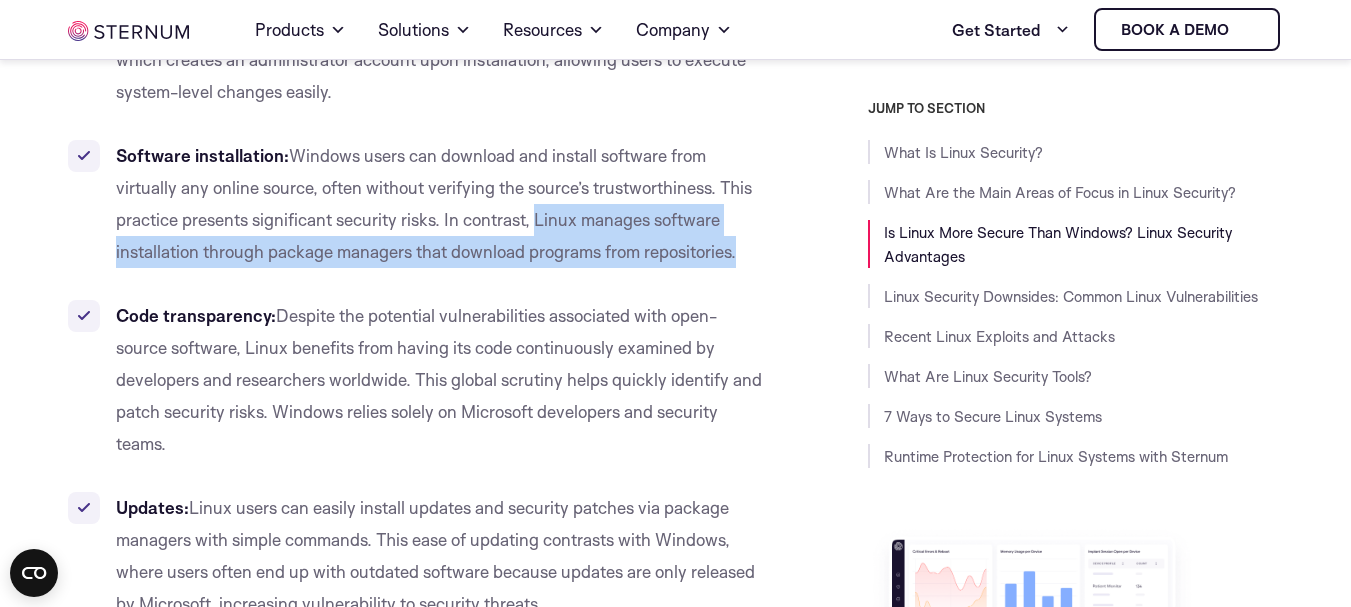 drag, startPoint x: 538, startPoint y: 212, endPoint x: 680, endPoint y: 260, distance: 149.8933 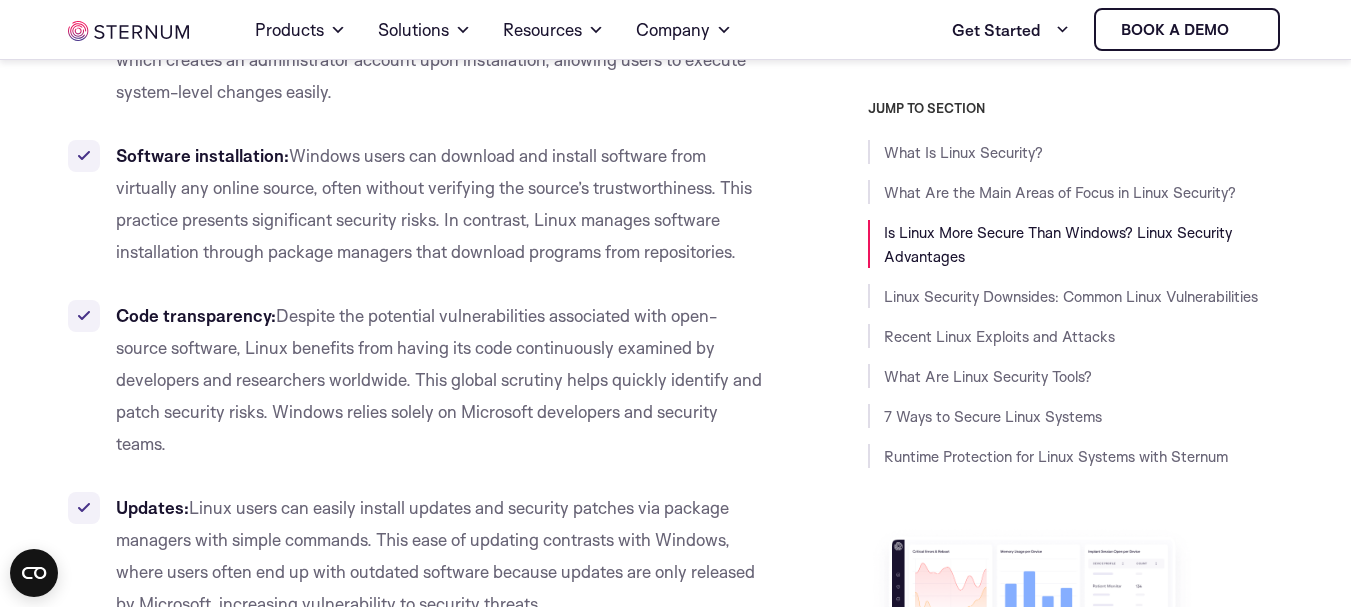click on "Despite the potential vulnerabilities associated with open-source software, Linux benefits from having its code continuously examined by developers and researchers worldwide. This global scrutiny helps quickly identify and patch security risks. Windows relies solely on Microsoft developers and security teams." at bounding box center (439, 379) 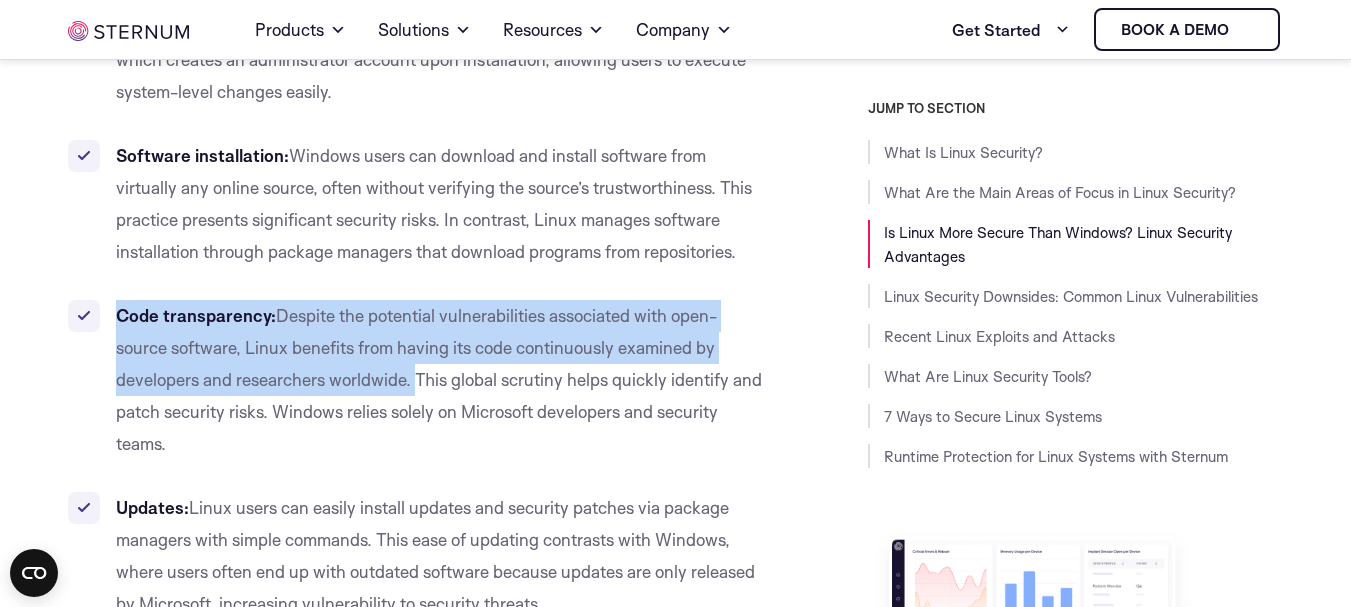 drag, startPoint x: 122, startPoint y: 313, endPoint x: 415, endPoint y: 378, distance: 300.12332 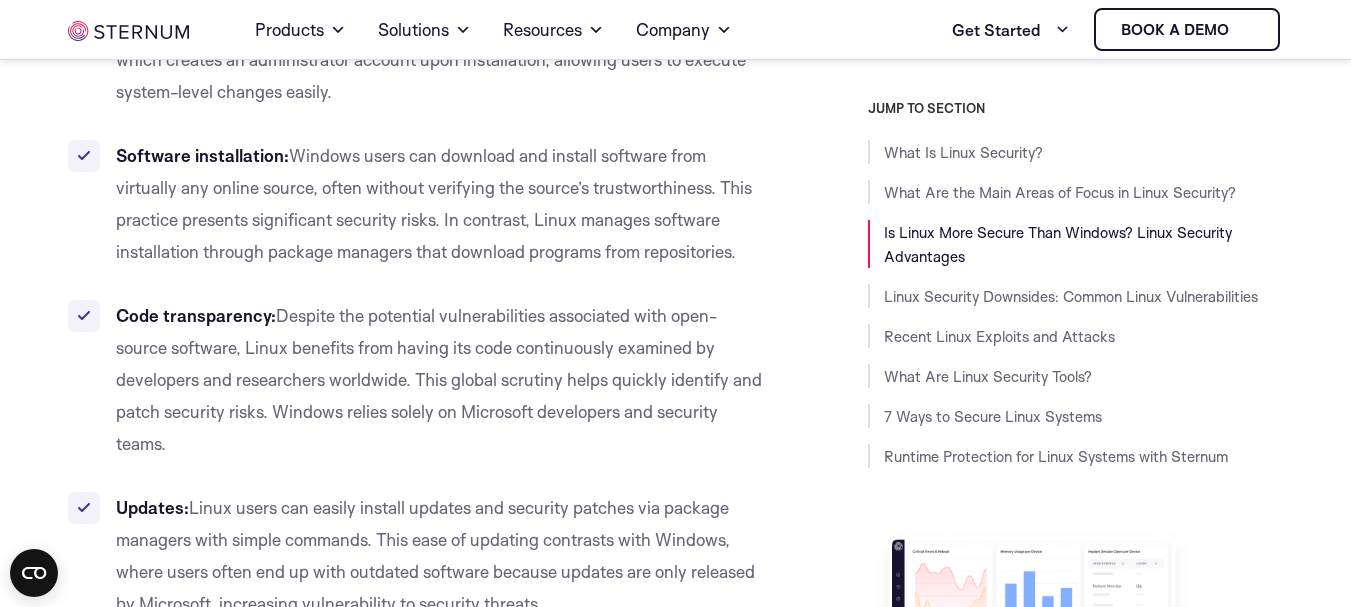 click on "Code transparency:  Despite the potential vulnerabilities associated with open-source software, Linux benefits from having its code continuously examined by developers and researchers worldwide. This global scrutiny helps quickly identify and patch security risks. Windows relies solely on Microsoft developers and security teams." at bounding box center [416, 380] 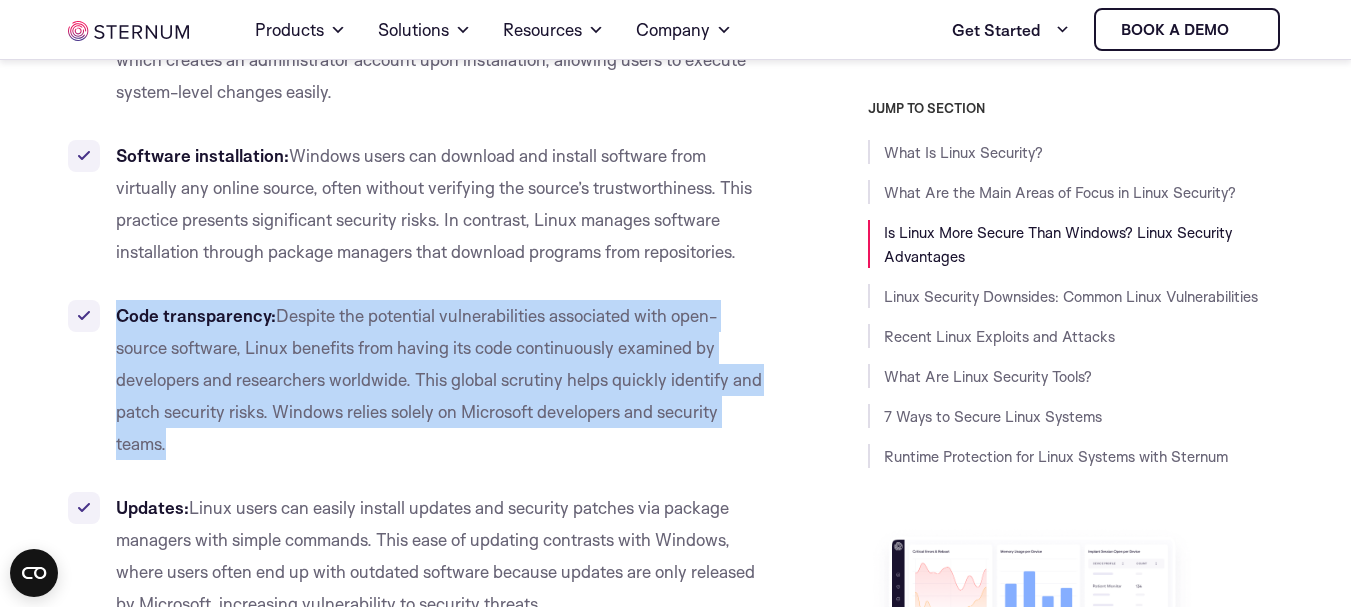drag, startPoint x: 569, startPoint y: 450, endPoint x: 118, endPoint y: 313, distance: 471.34912 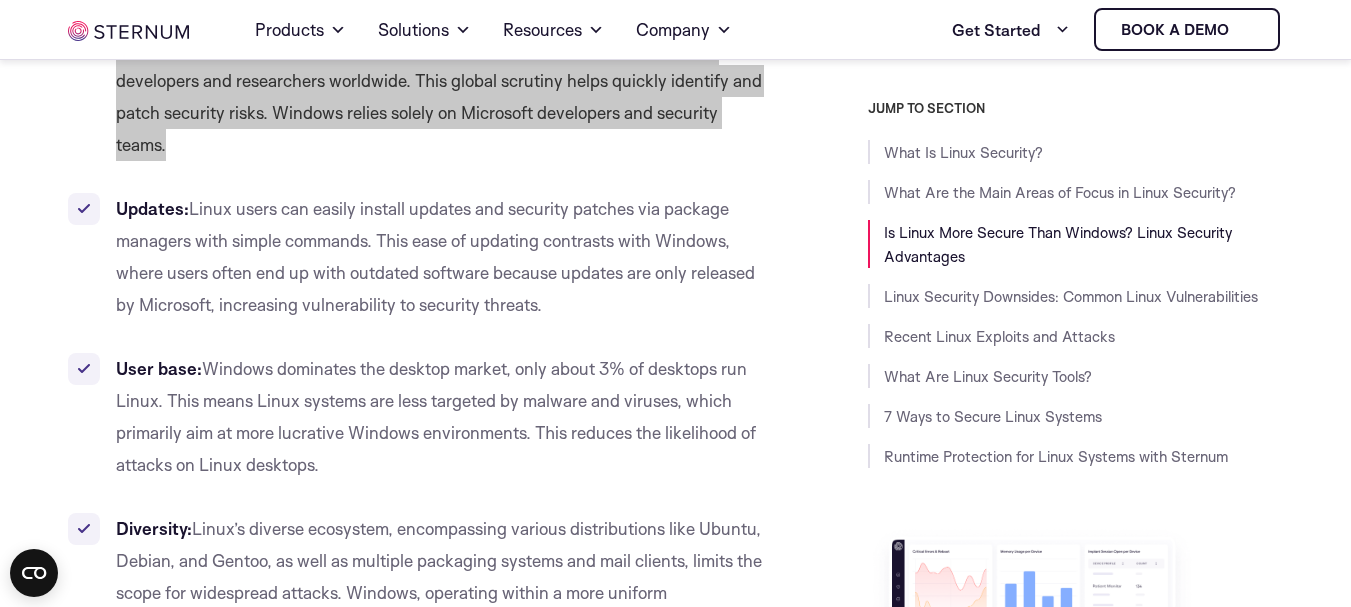 scroll, scrollTop: 3913, scrollLeft: 0, axis: vertical 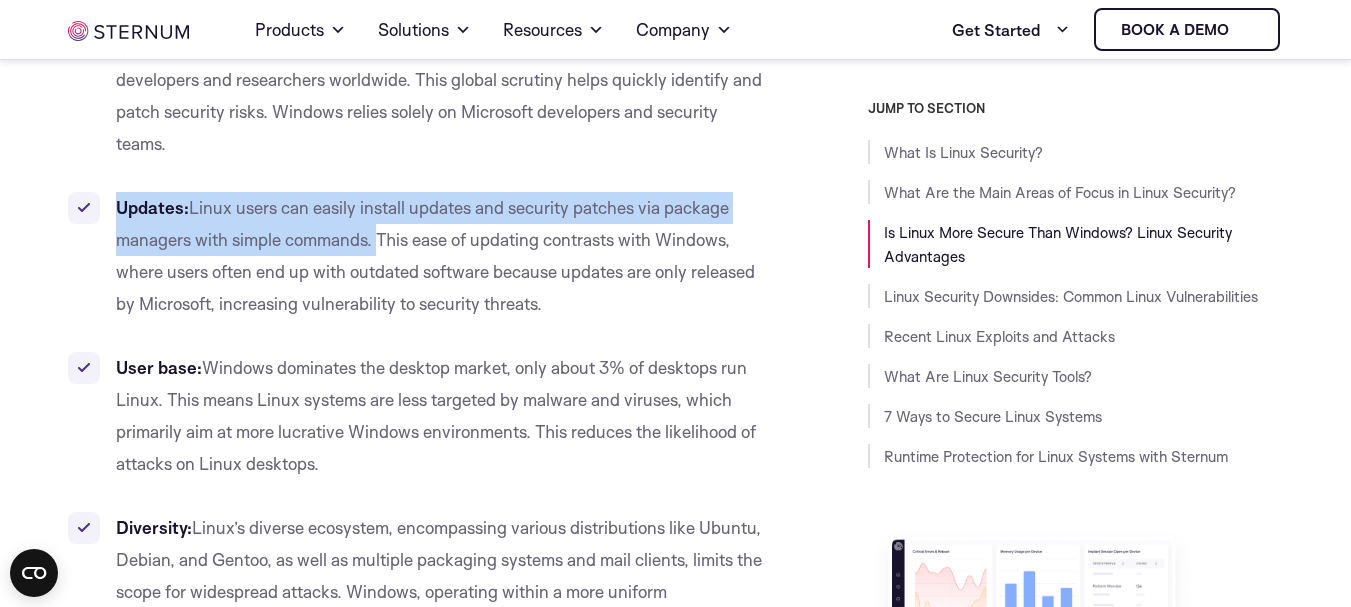 drag, startPoint x: 113, startPoint y: 211, endPoint x: 377, endPoint y: 251, distance: 267.01312 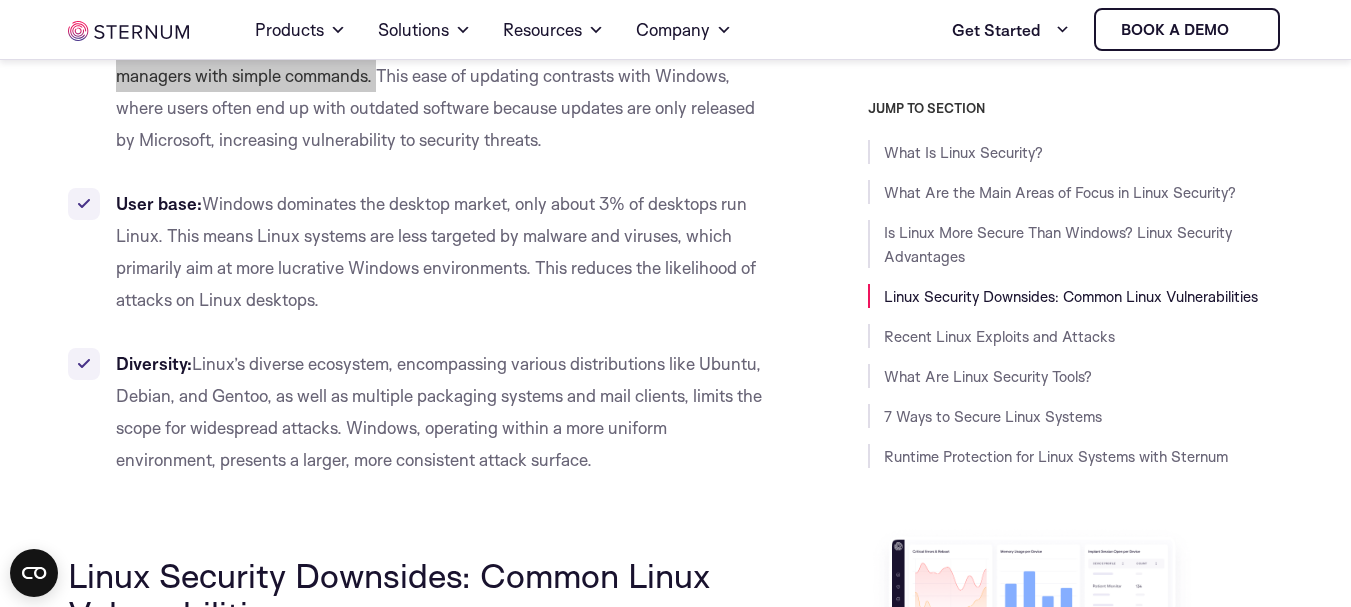 scroll, scrollTop: 4113, scrollLeft: 0, axis: vertical 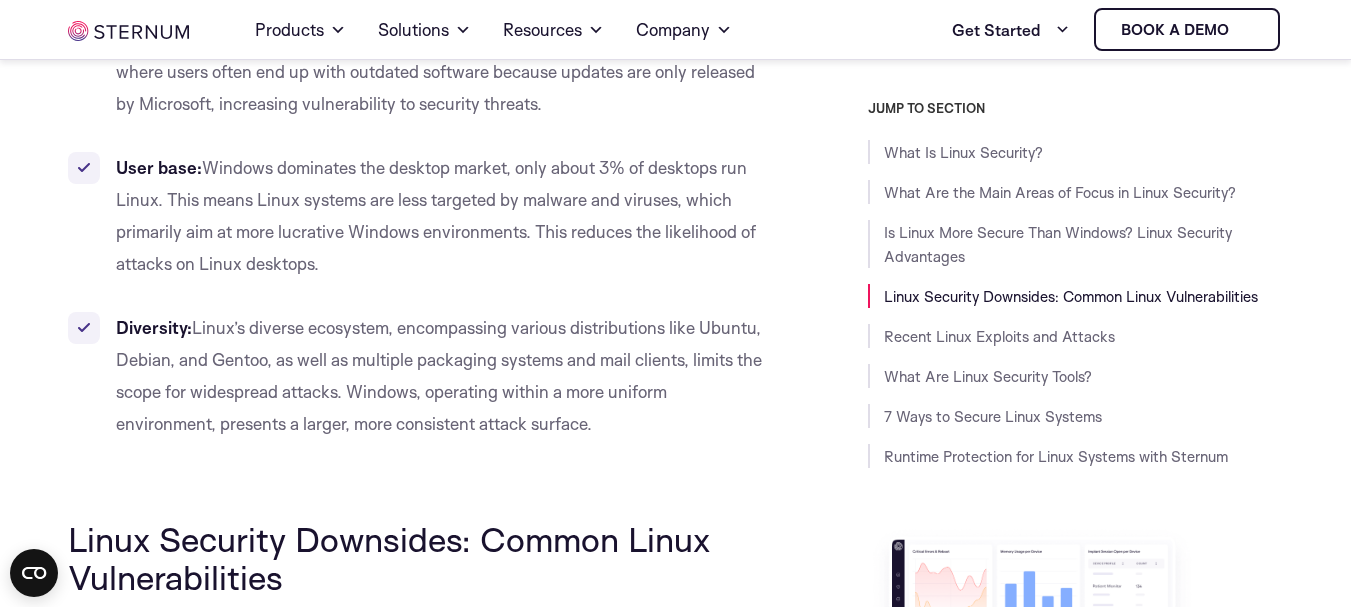 drag, startPoint x: 115, startPoint y: 166, endPoint x: 207, endPoint y: 158, distance: 92.34717 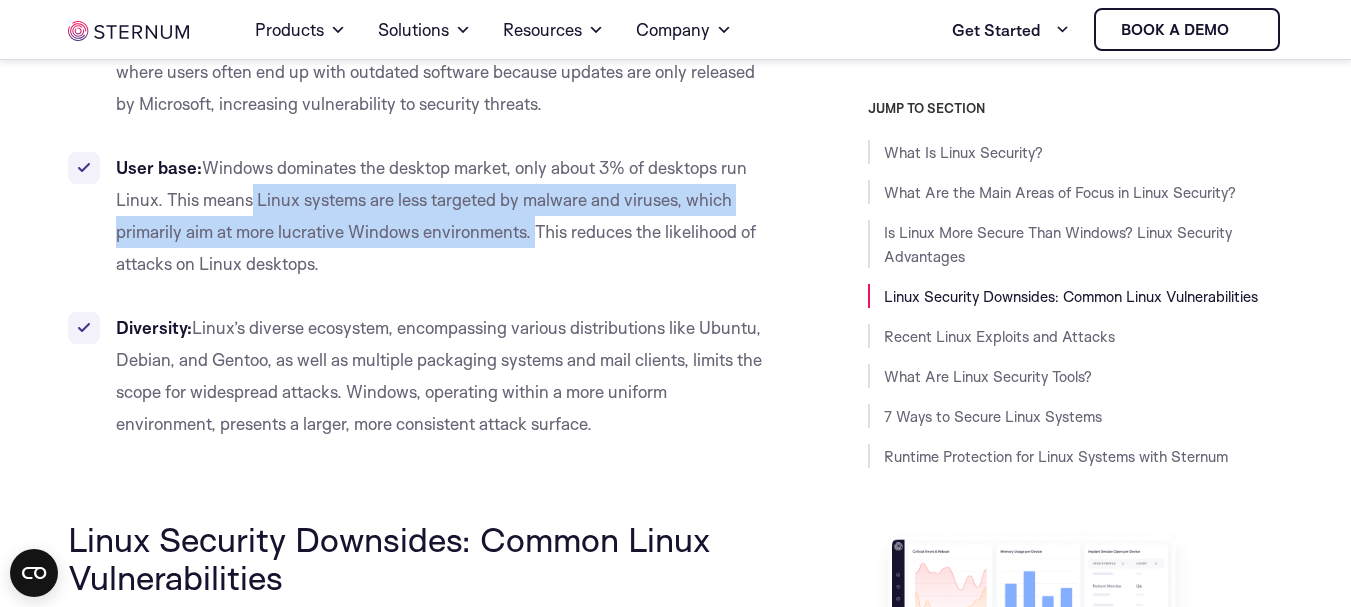drag, startPoint x: 252, startPoint y: 202, endPoint x: 533, endPoint y: 230, distance: 282.39157 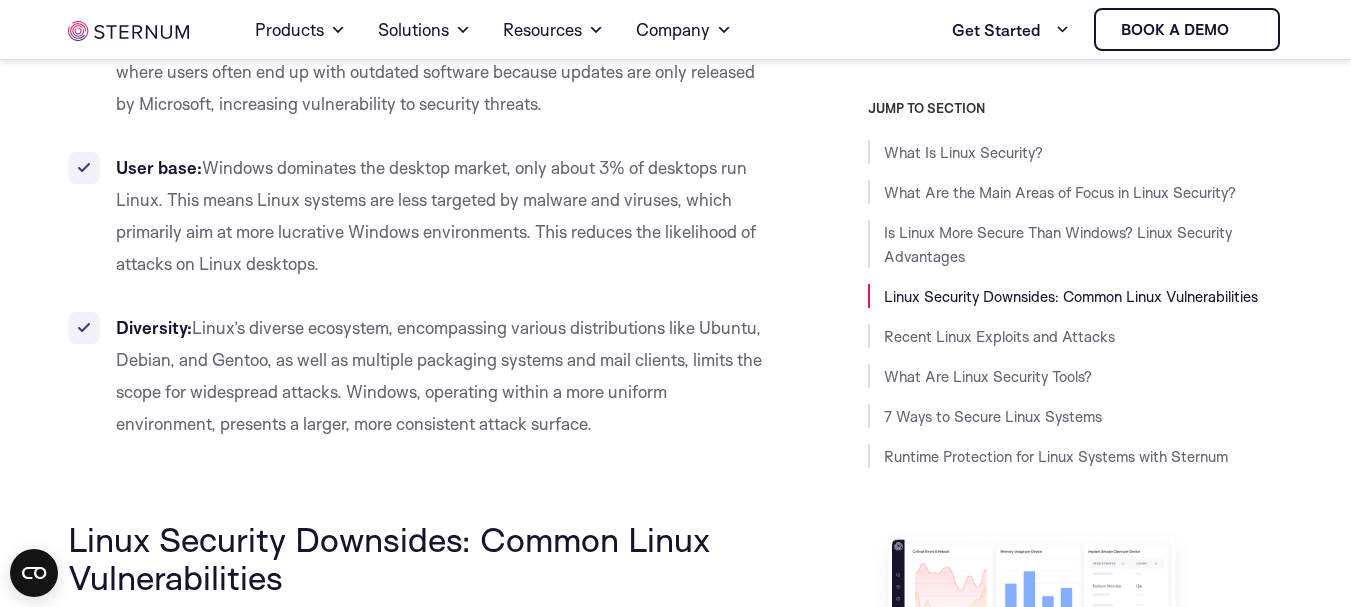 click on "User base:  Windows dominates the desktop market, only about 3% of desktops run Linux. This means Linux systems are less targeted by malware and viruses, which primarily aim at more lucrative Windows environments. This reduces the likelihood of attacks on Linux desktops." at bounding box center (416, 216) 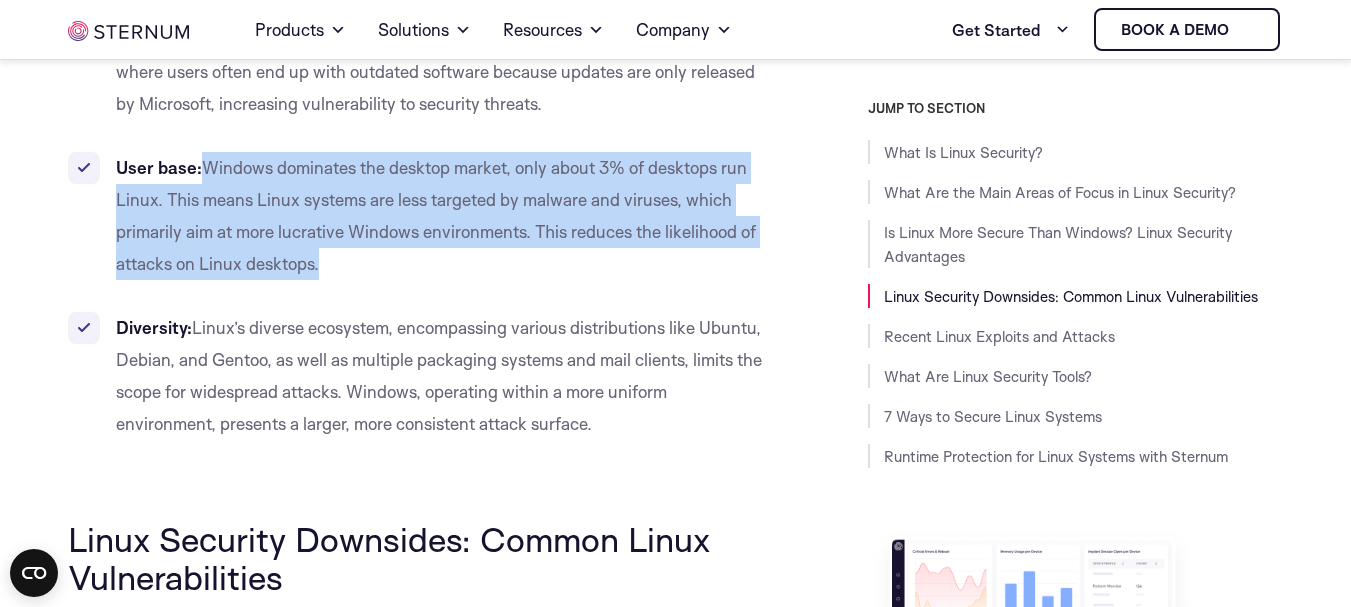 drag, startPoint x: 205, startPoint y: 166, endPoint x: 543, endPoint y: 250, distance: 348.2815 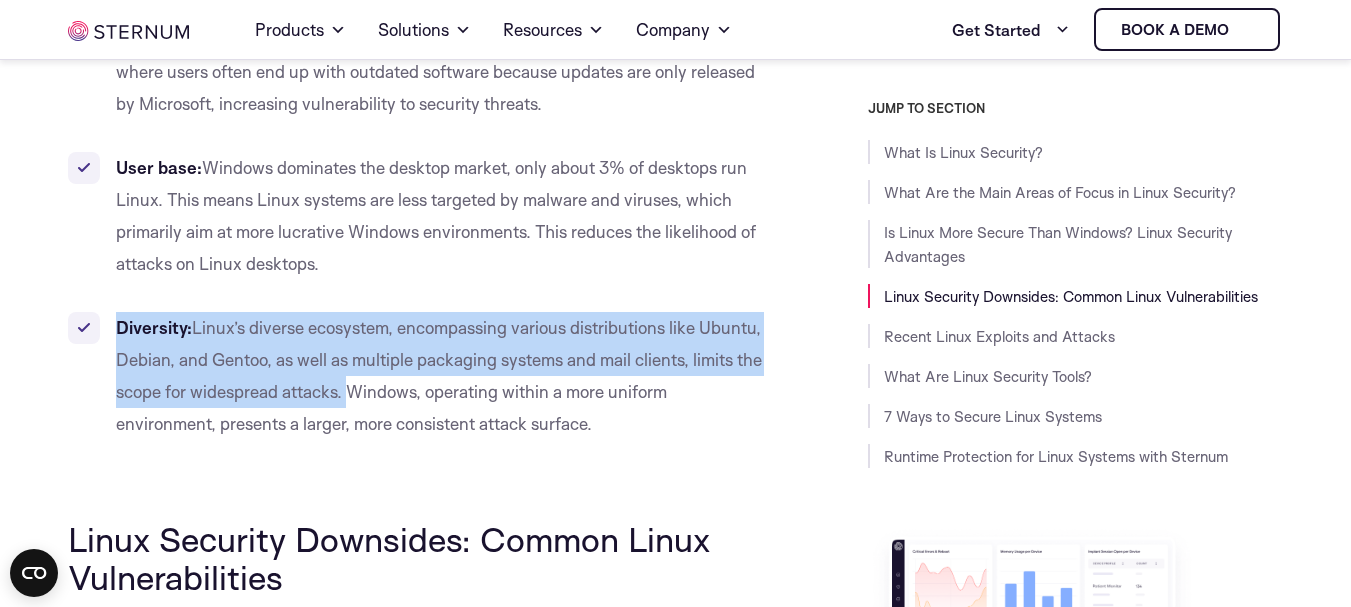 drag, startPoint x: 117, startPoint y: 325, endPoint x: 422, endPoint y: 391, distance: 312.0593 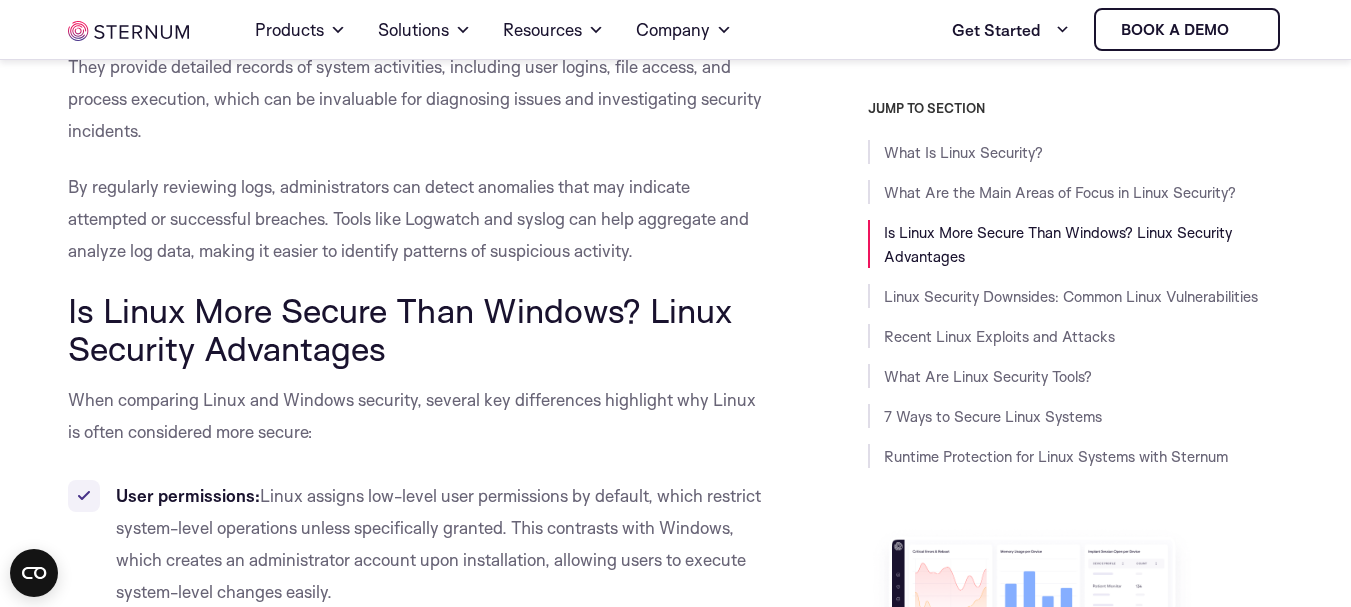 scroll, scrollTop: 3413, scrollLeft: 0, axis: vertical 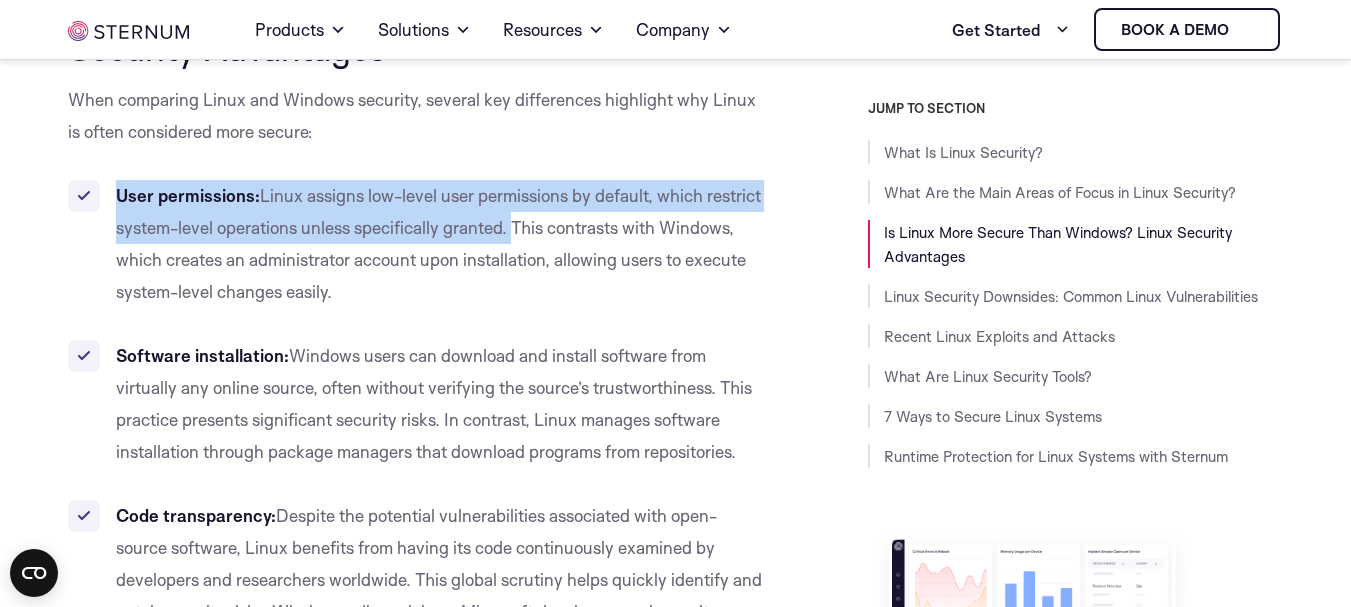 drag, startPoint x: 113, startPoint y: 196, endPoint x: 514, endPoint y: 223, distance: 401.90796 